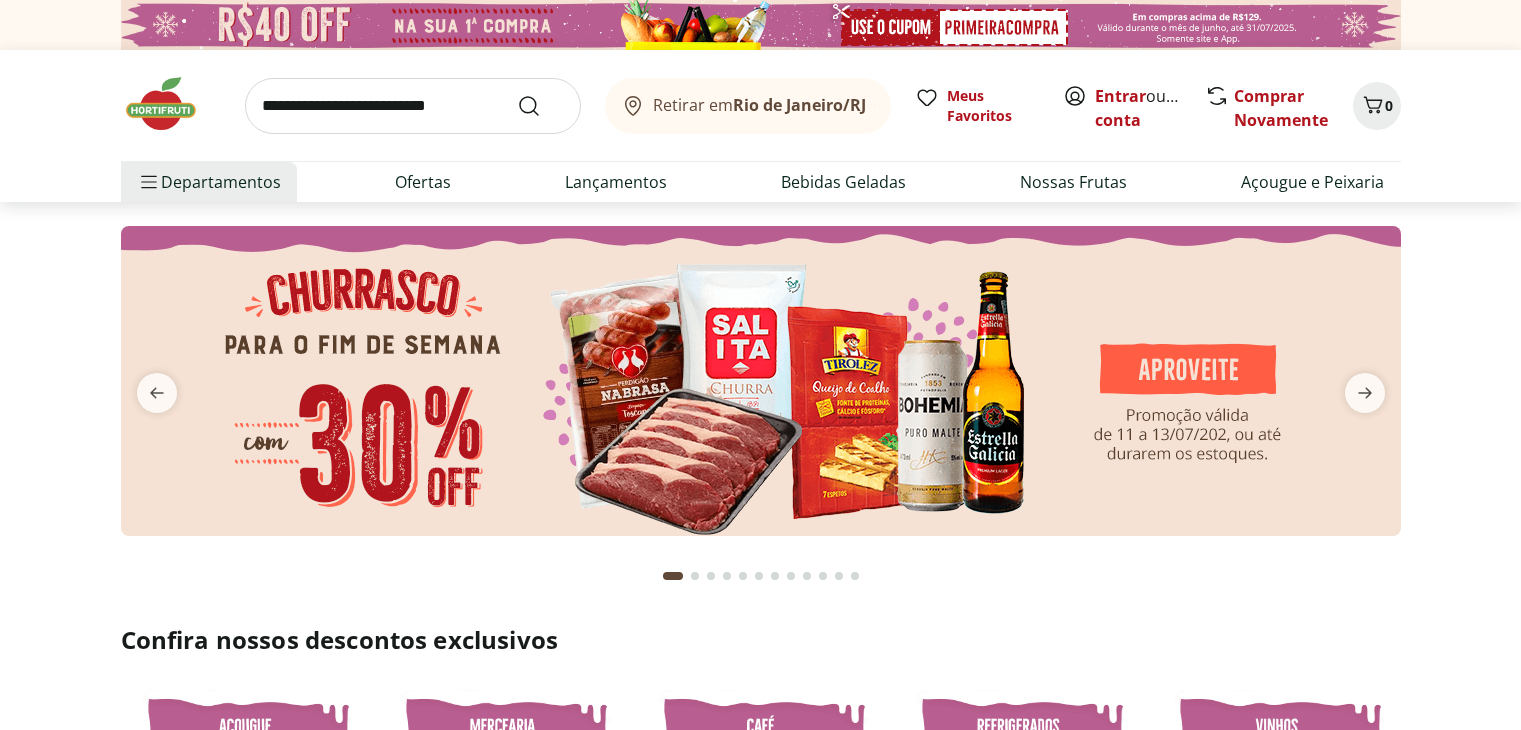 scroll, scrollTop: 0, scrollLeft: 0, axis: both 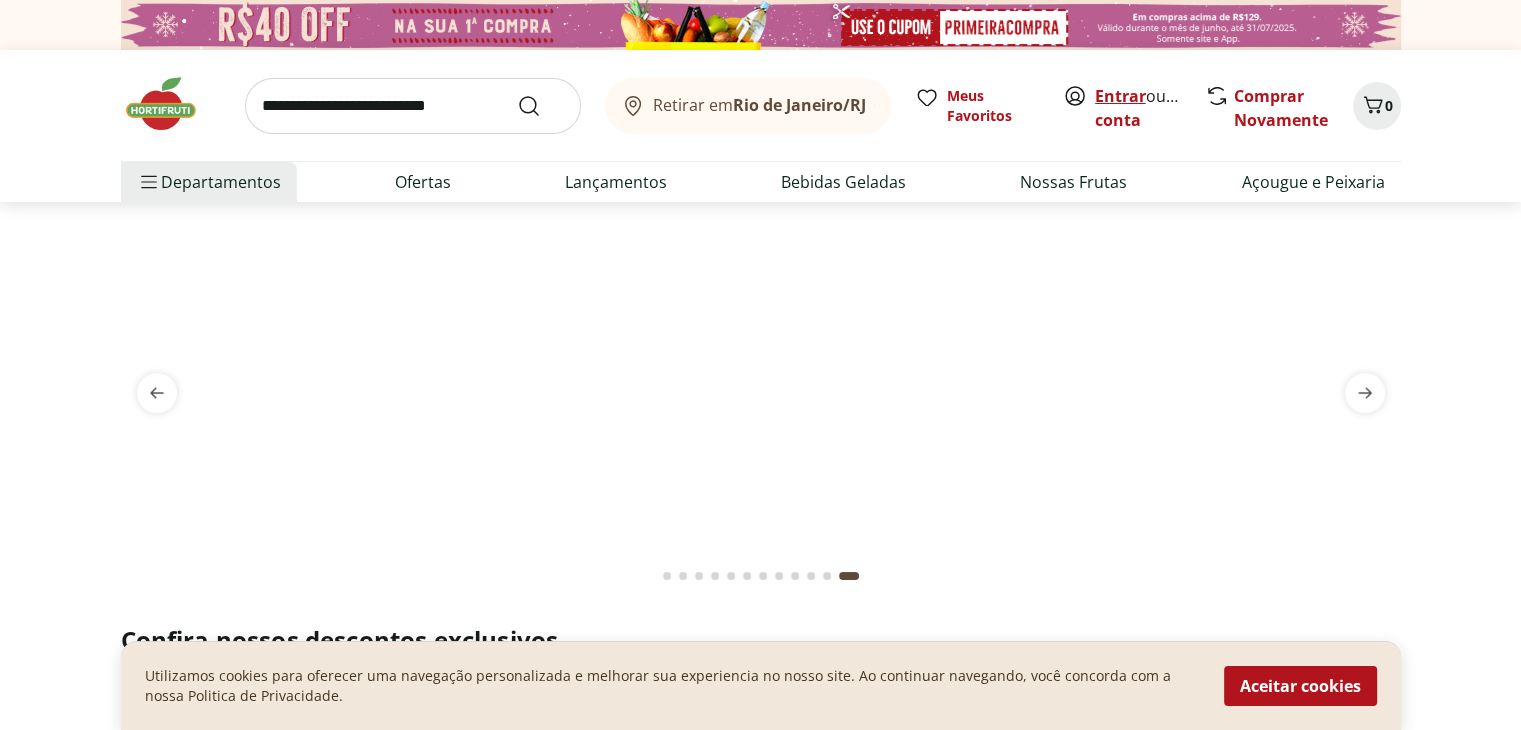 click on "Entrar" at bounding box center [1120, 96] 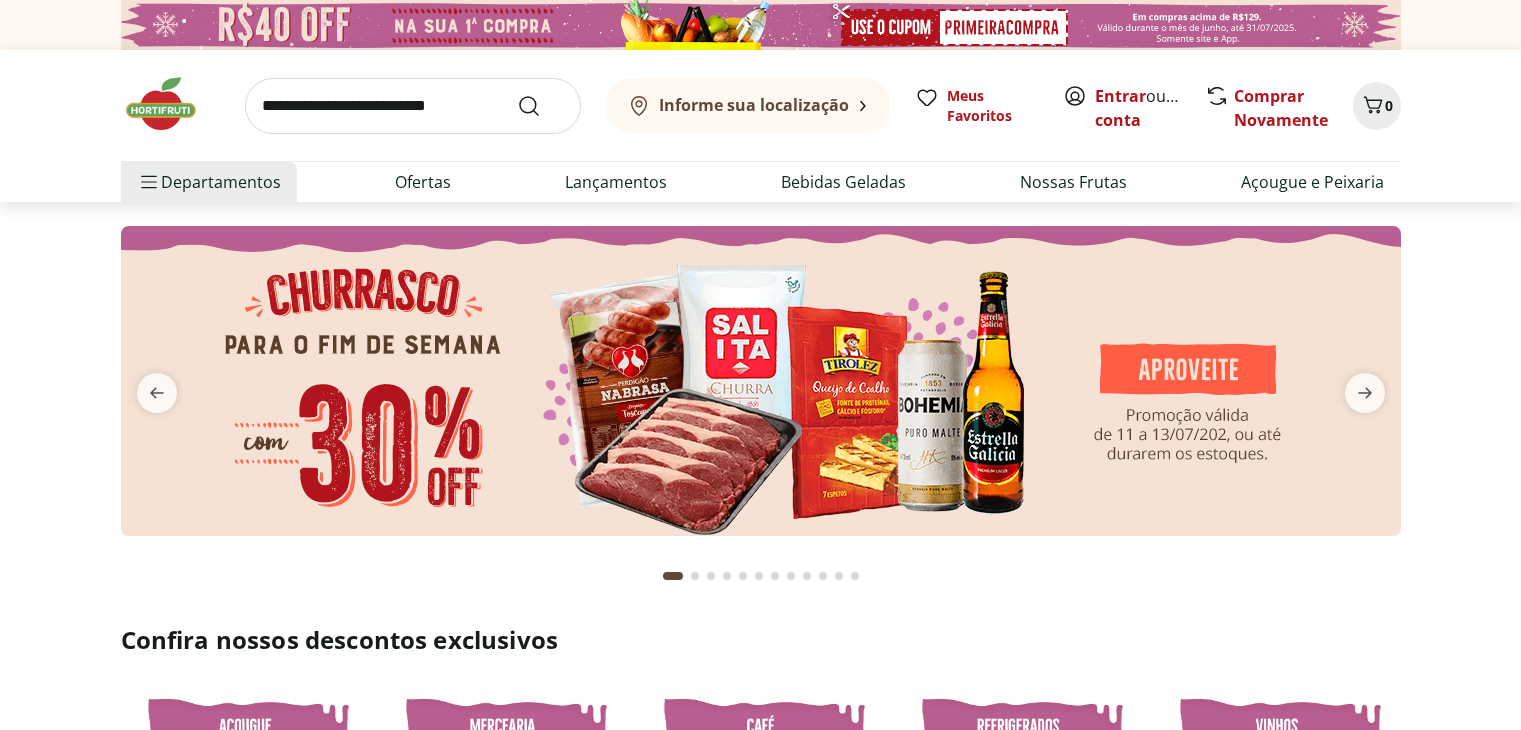 scroll, scrollTop: 0, scrollLeft: 0, axis: both 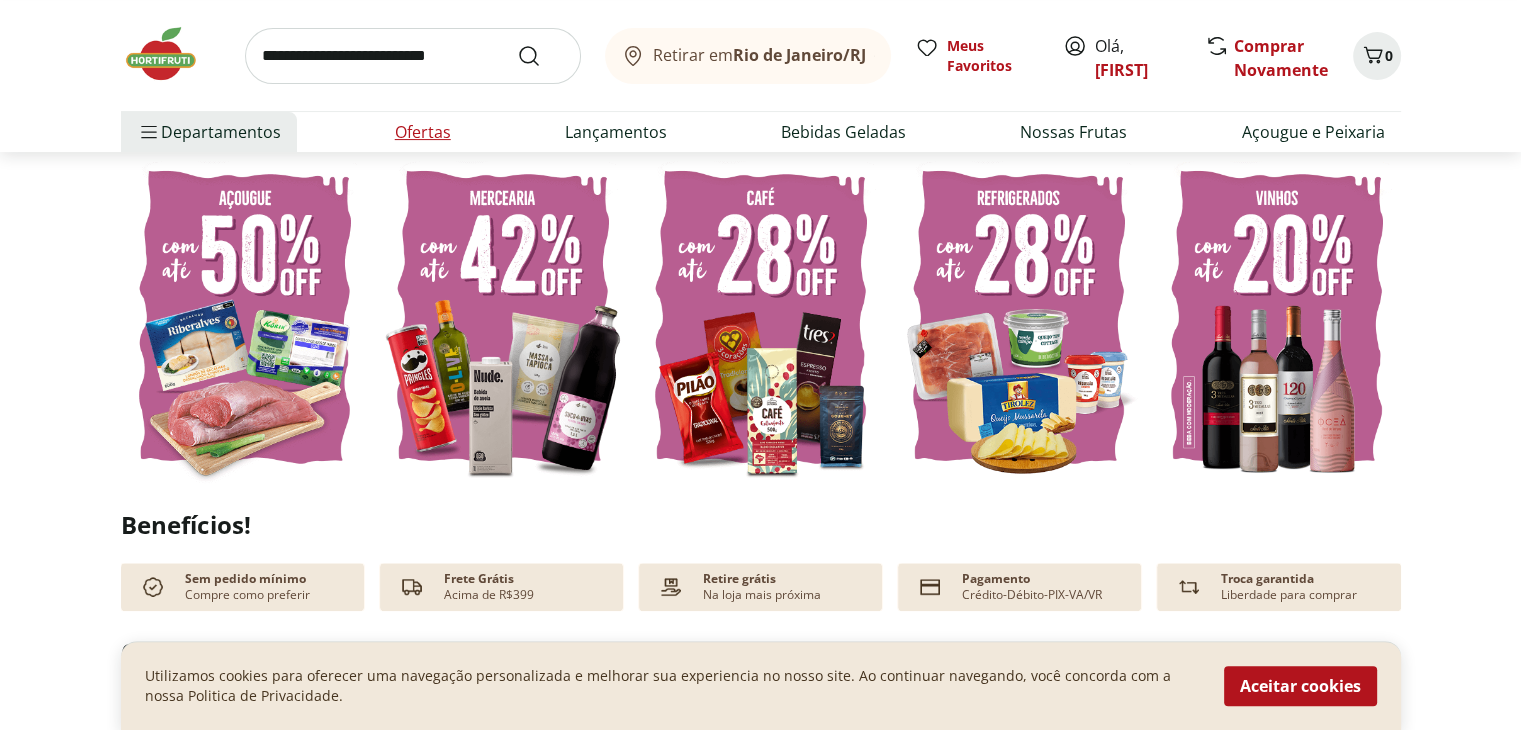 click on "Ofertas" at bounding box center (423, 132) 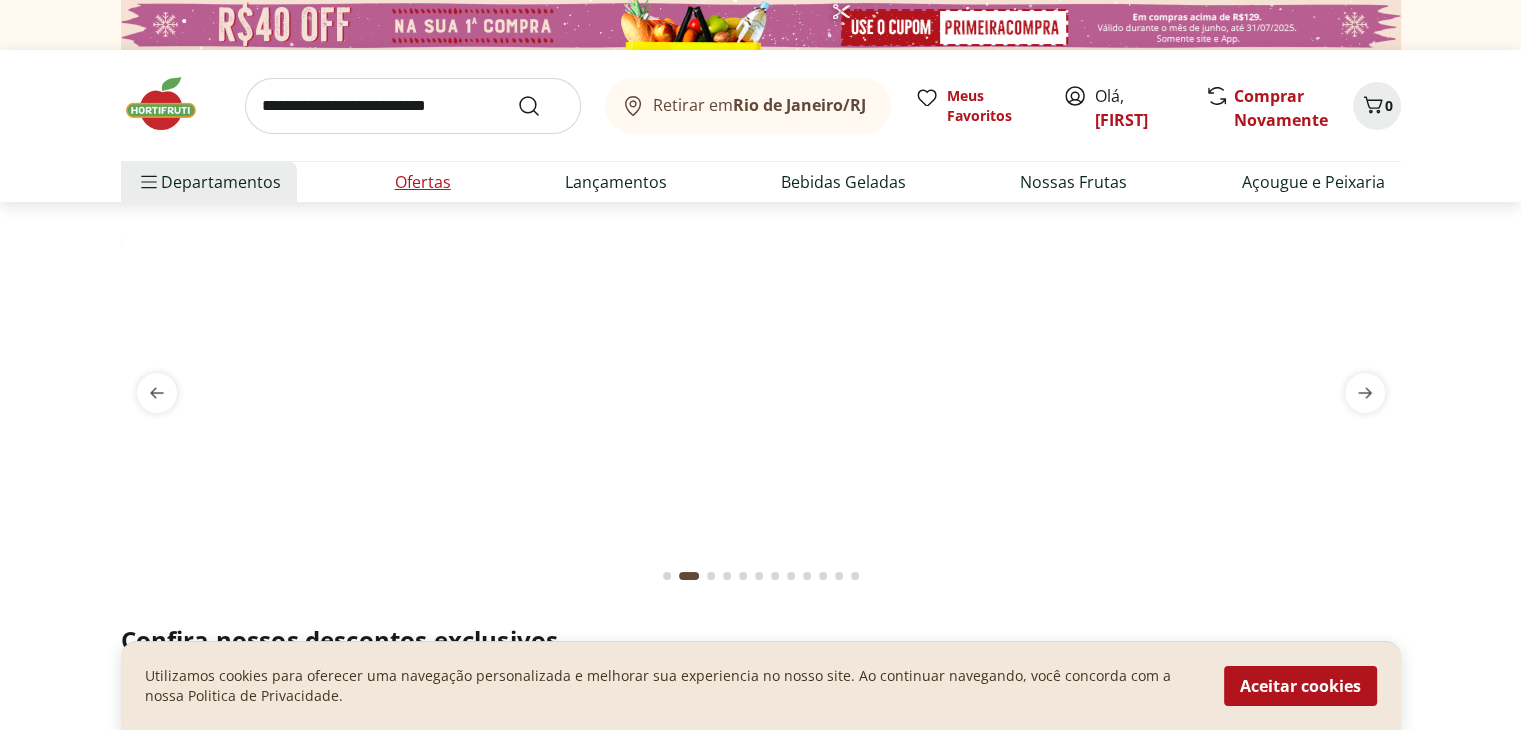 select on "**********" 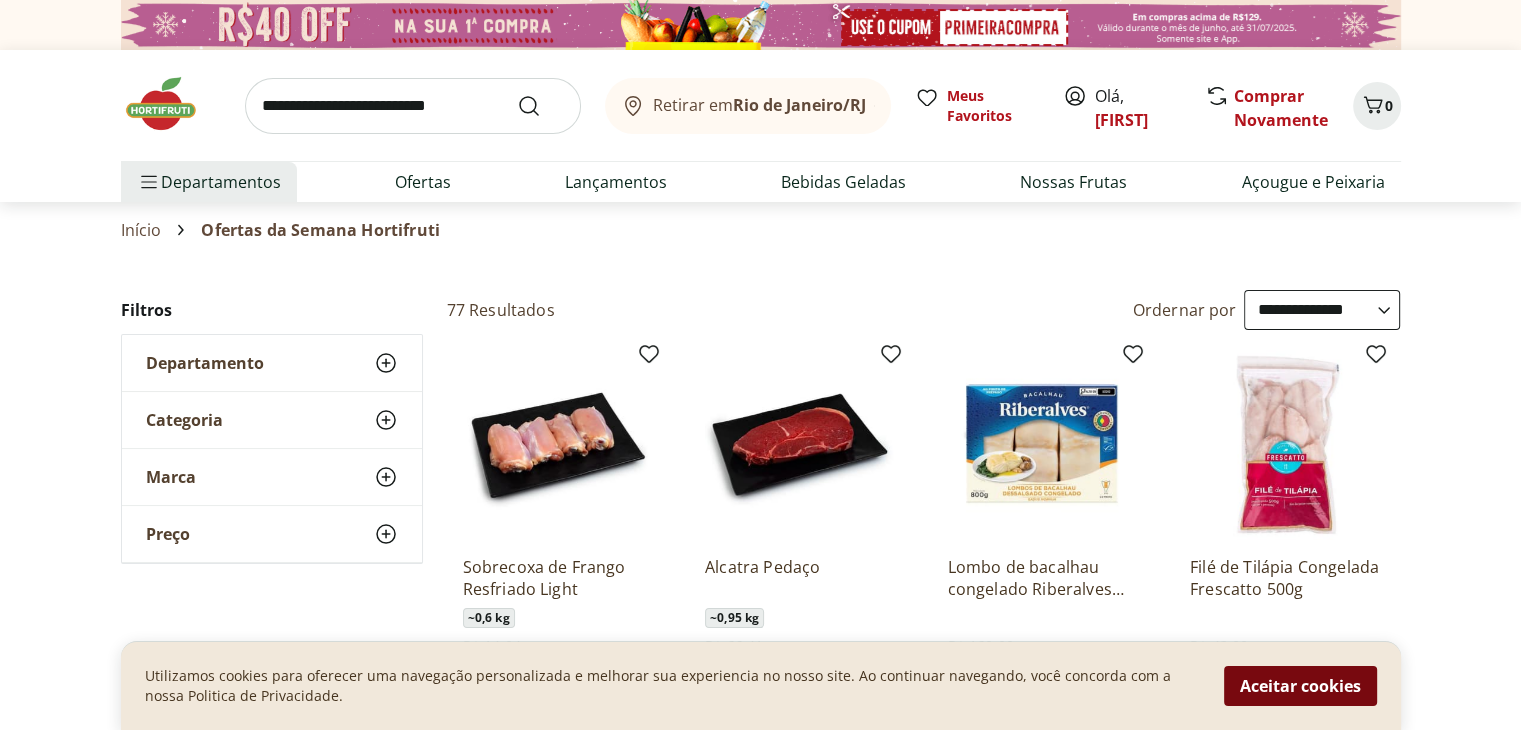 click on "Aceitar cookies" at bounding box center (1300, 686) 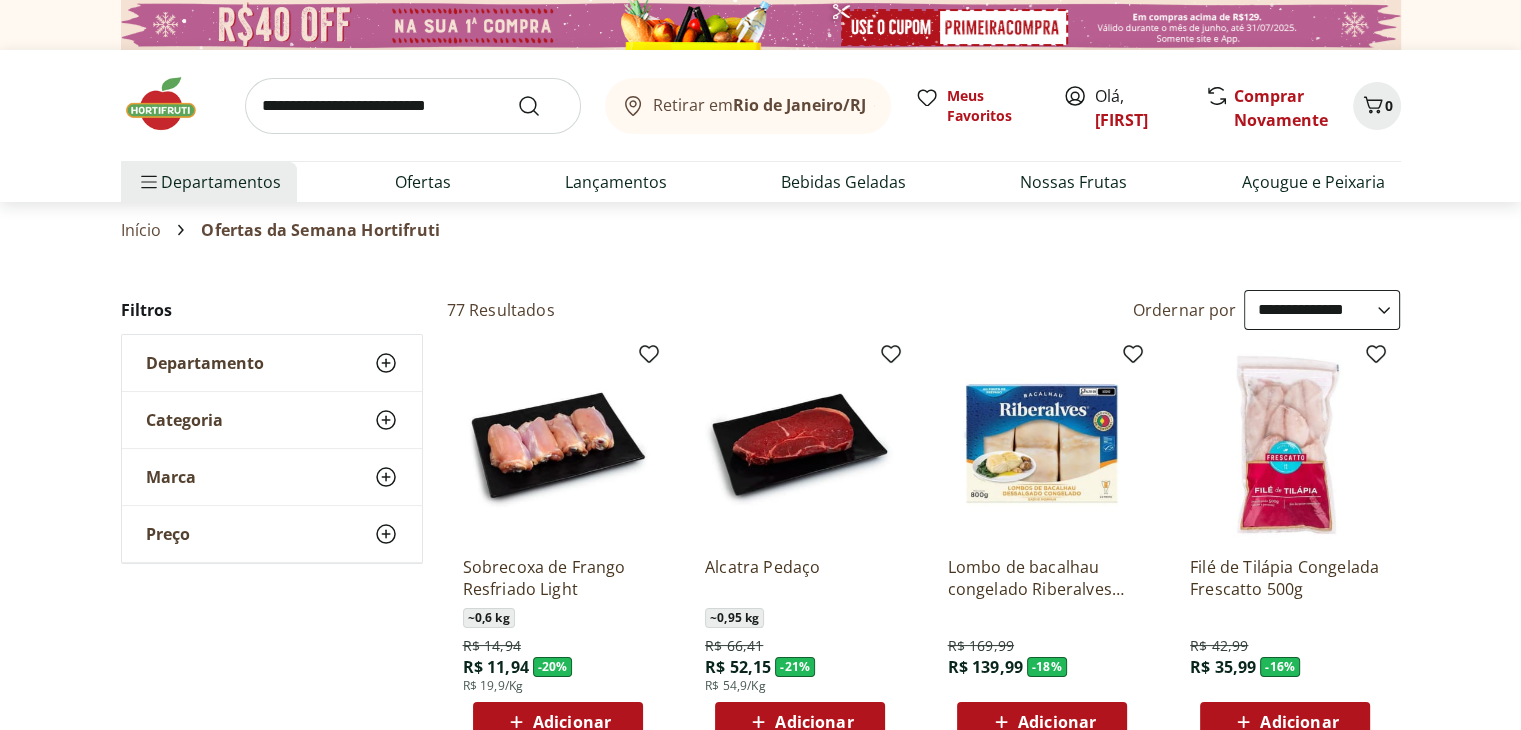 scroll, scrollTop: 176, scrollLeft: 0, axis: vertical 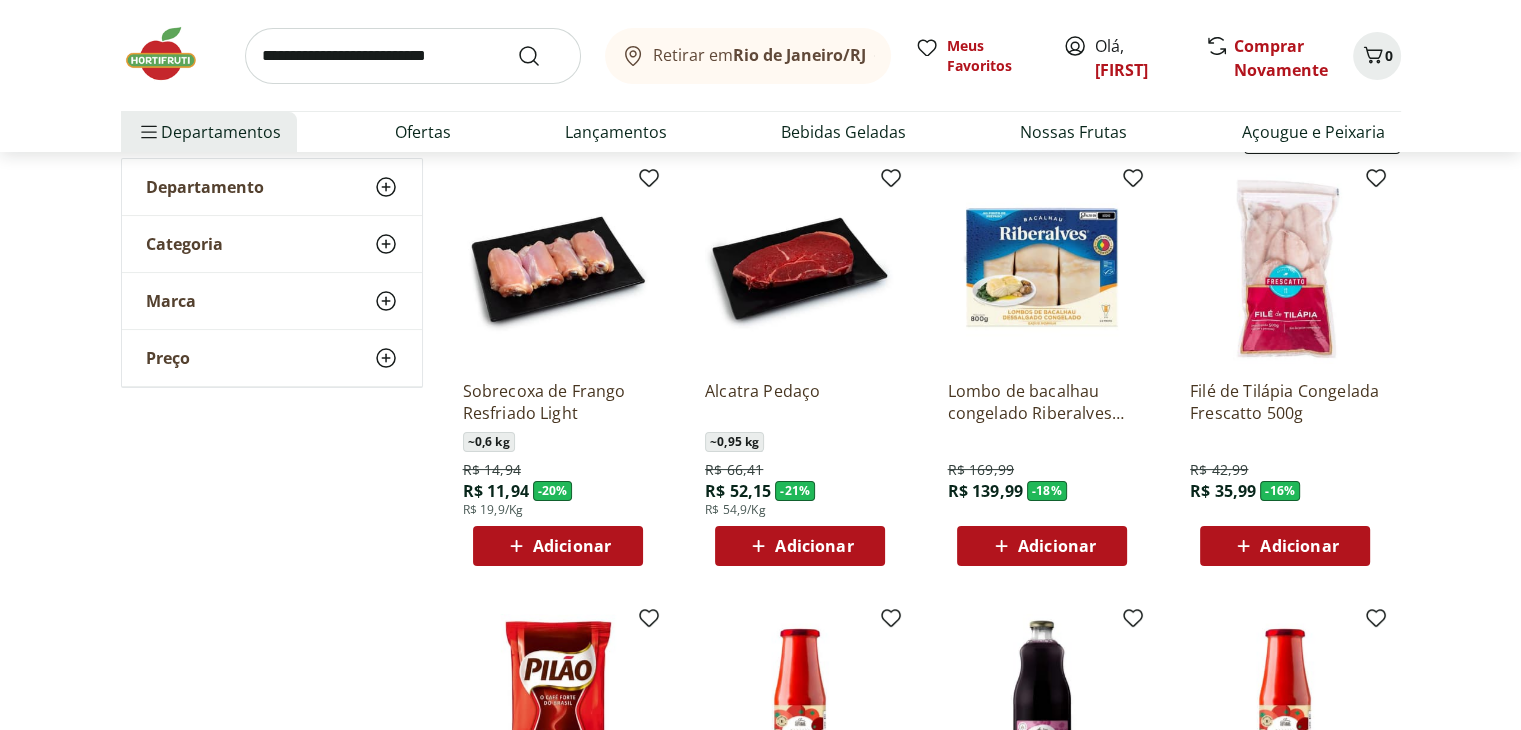 click on "Adicionar" at bounding box center [558, 546] 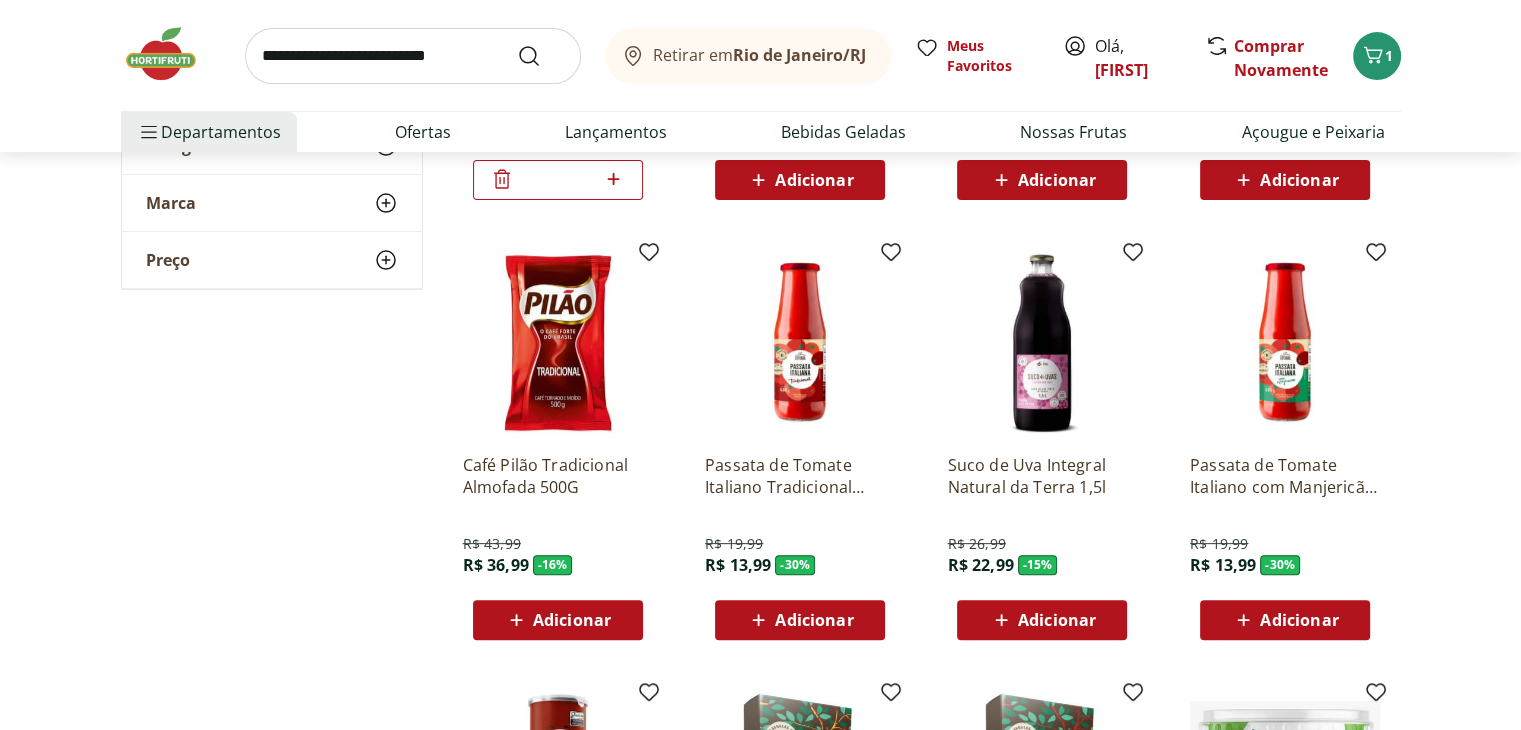 scroll, scrollTop: 527, scrollLeft: 0, axis: vertical 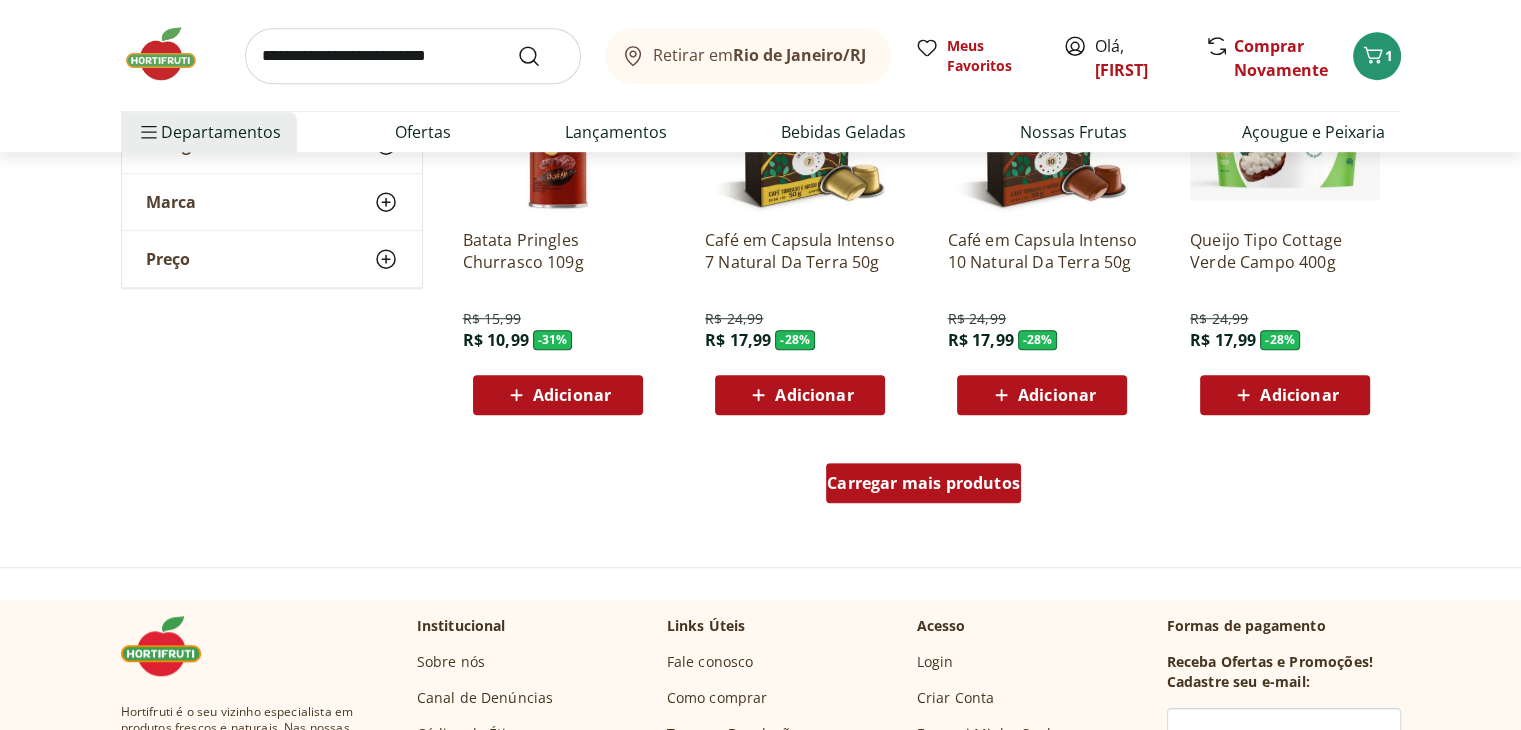 click on "Carregar mais produtos" at bounding box center (923, 483) 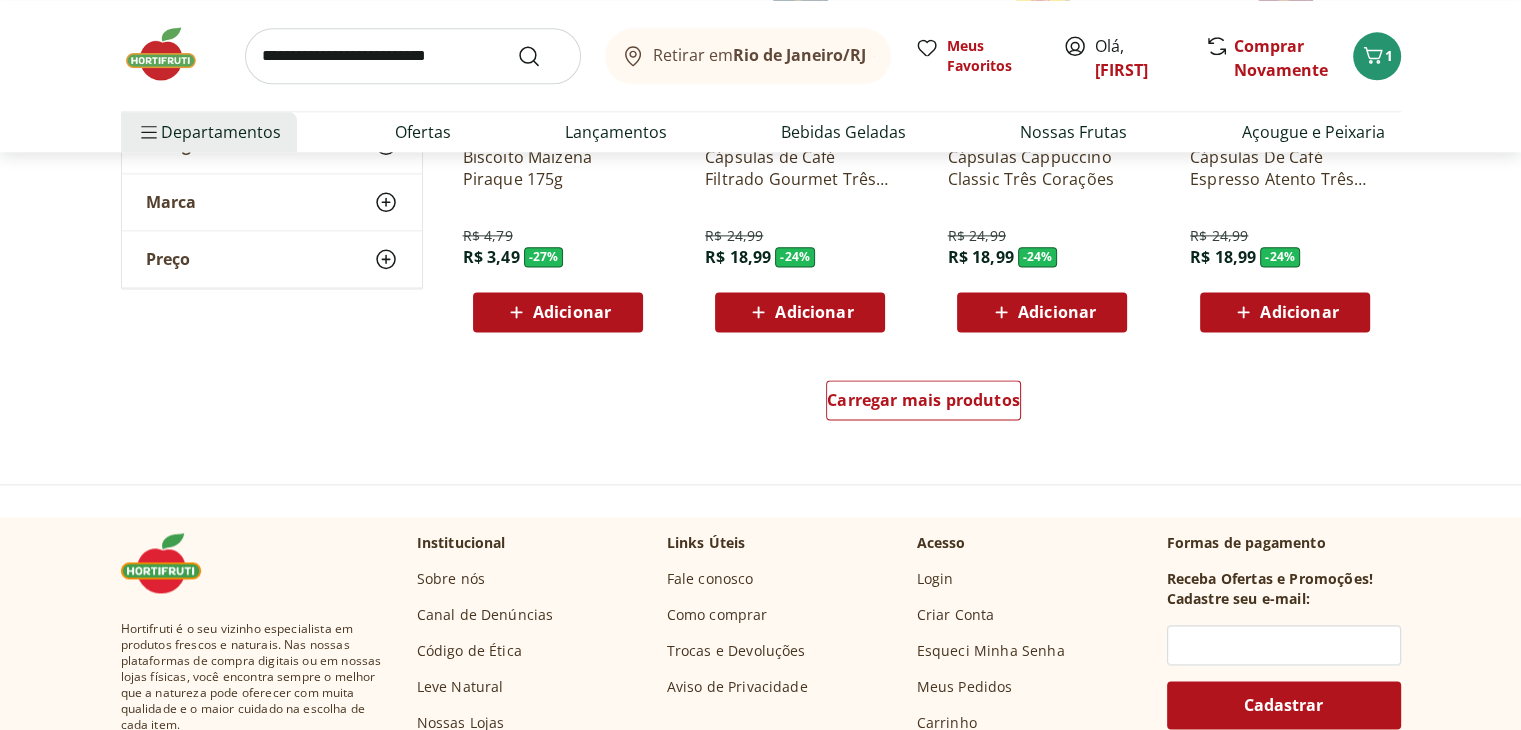 scroll, scrollTop: 2697, scrollLeft: 0, axis: vertical 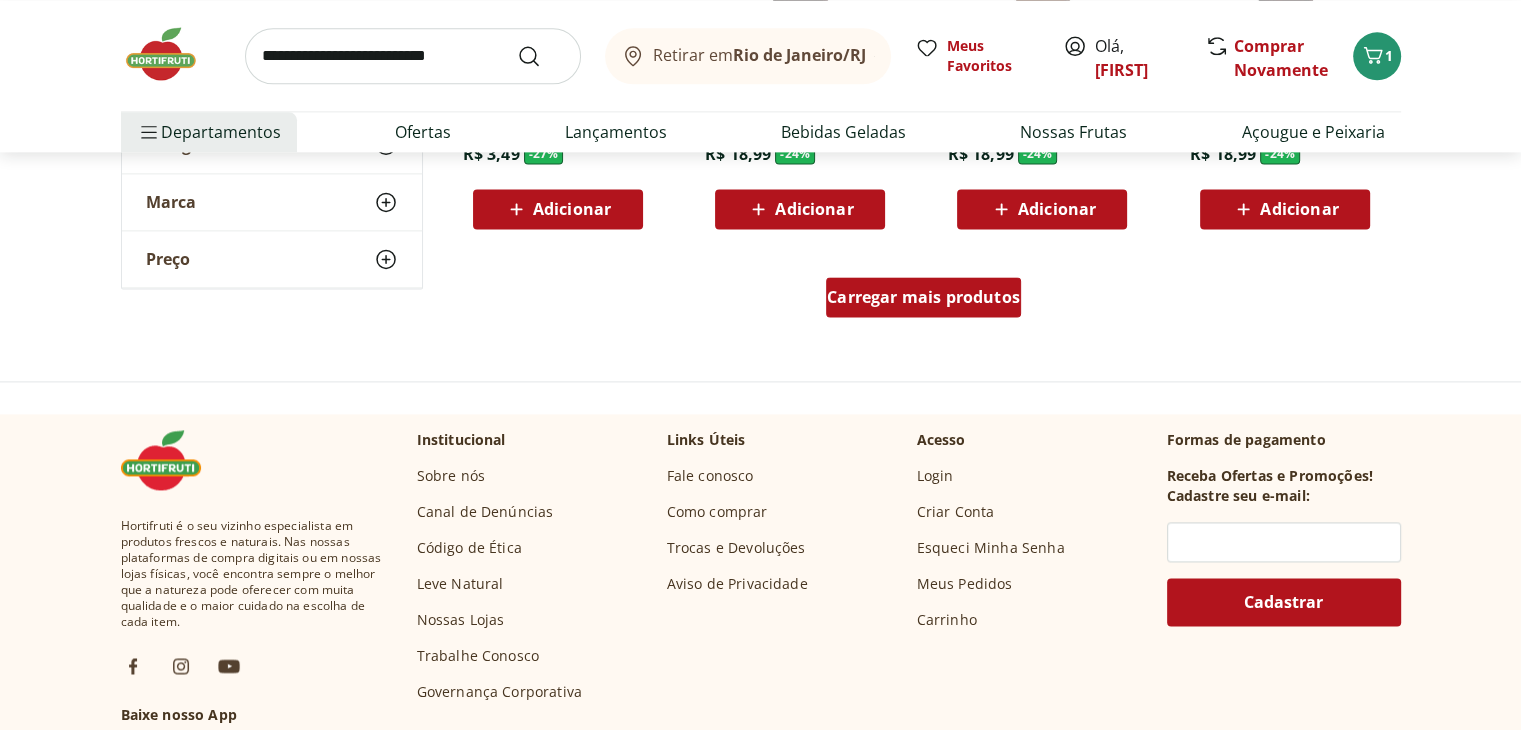 click on "Carregar mais produtos" at bounding box center (923, 297) 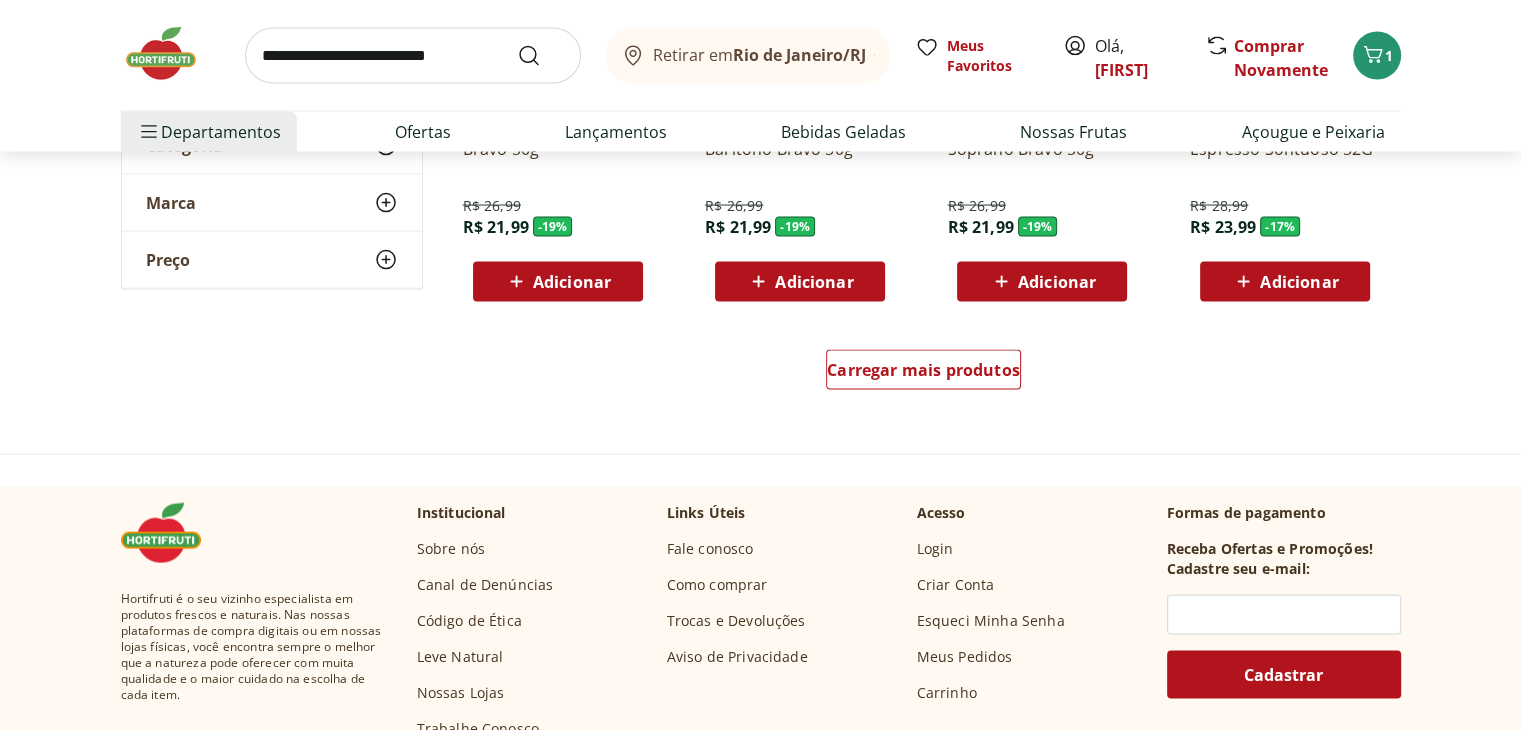 scroll, scrollTop: 3949, scrollLeft: 0, axis: vertical 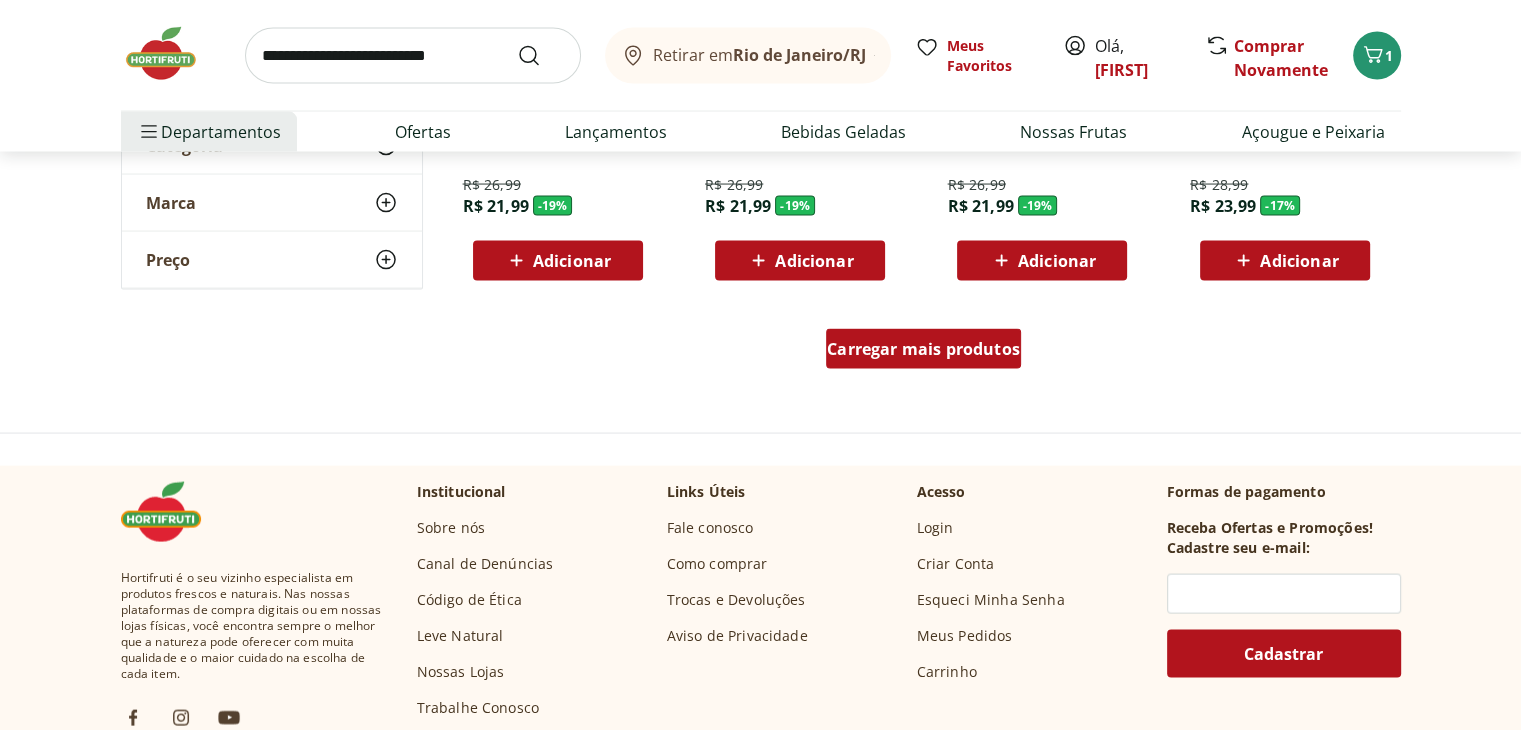 click on "Carregar mais produtos" at bounding box center (923, 349) 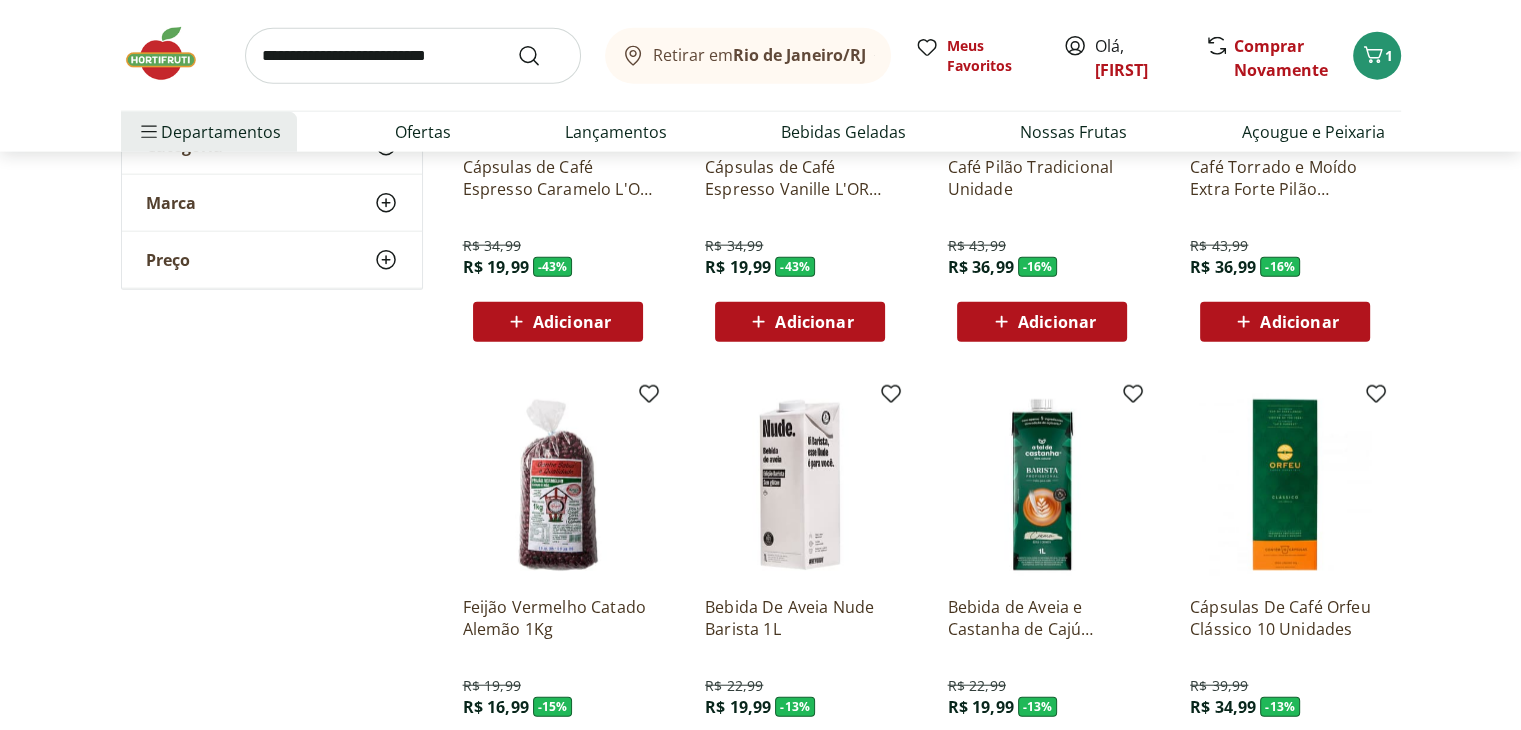 scroll, scrollTop: 4996, scrollLeft: 0, axis: vertical 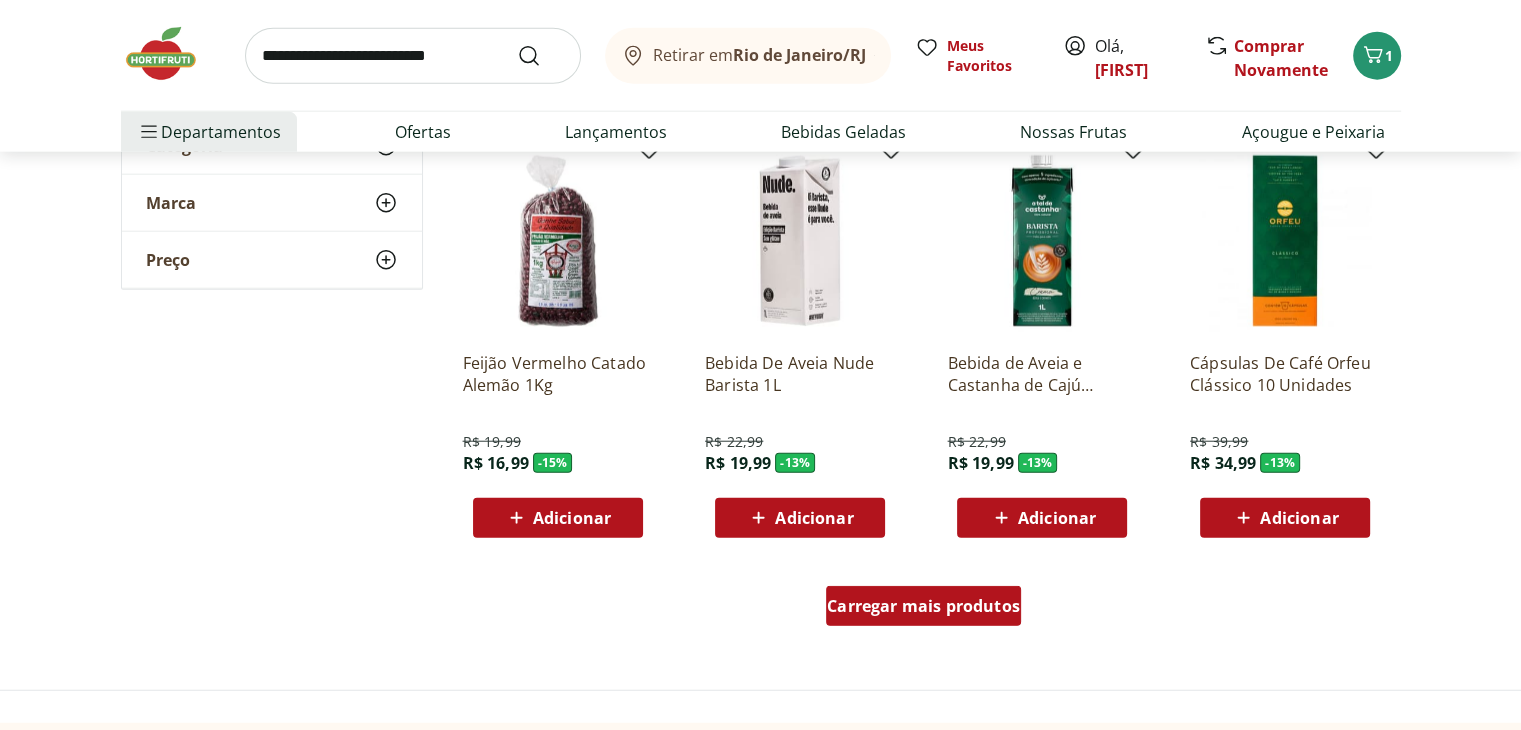 click on "Carregar mais produtos" at bounding box center (923, 606) 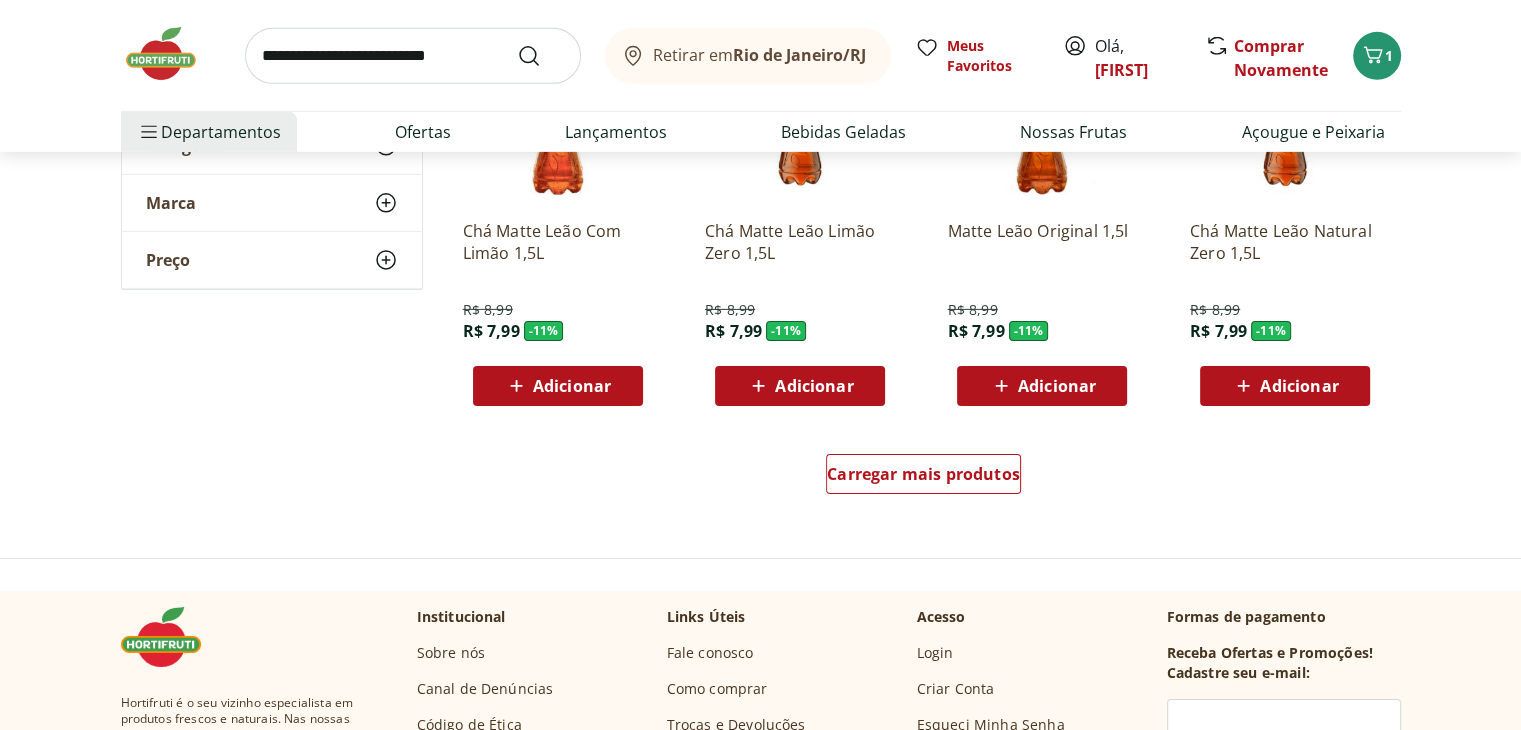 scroll, scrollTop: 6452, scrollLeft: 0, axis: vertical 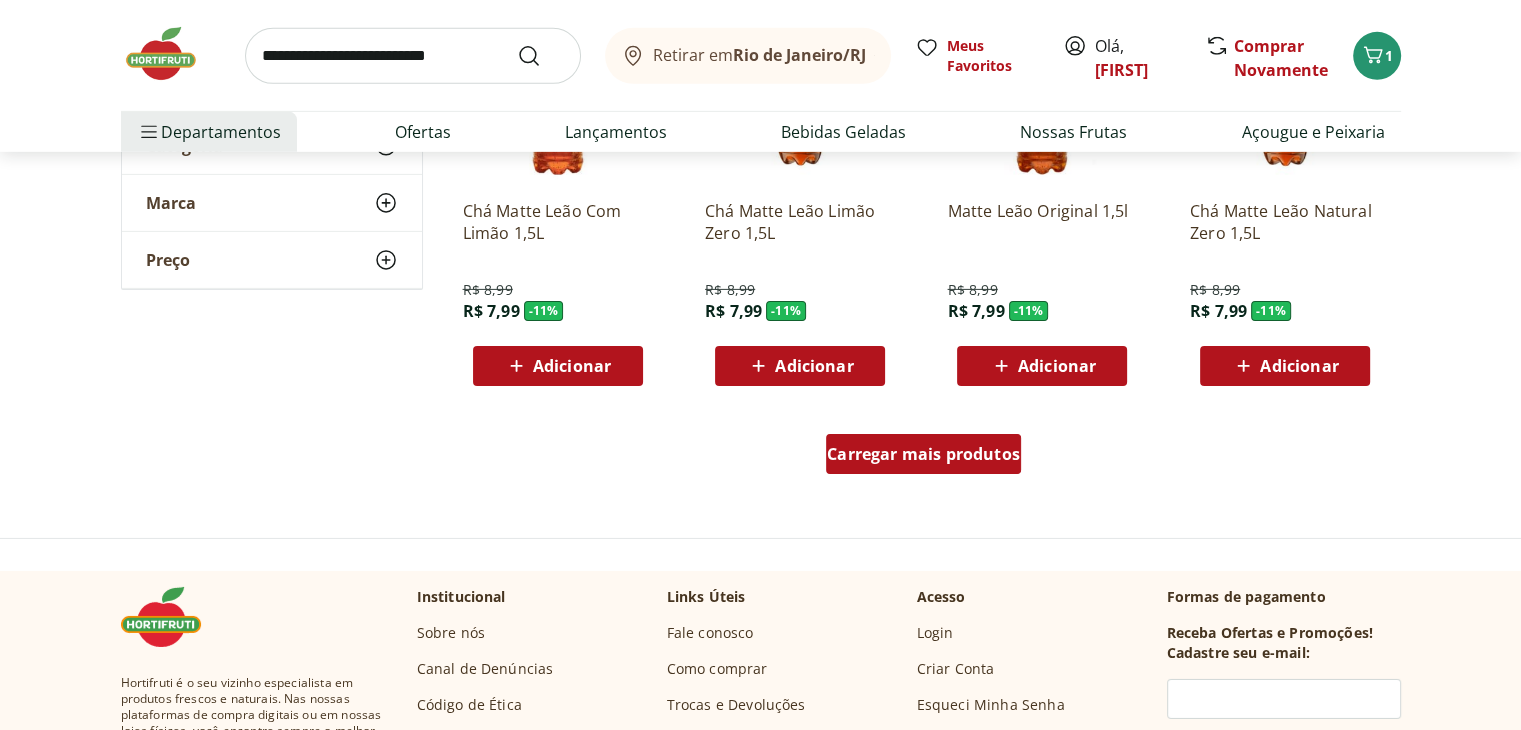 click on "Carregar mais produtos" at bounding box center [923, 454] 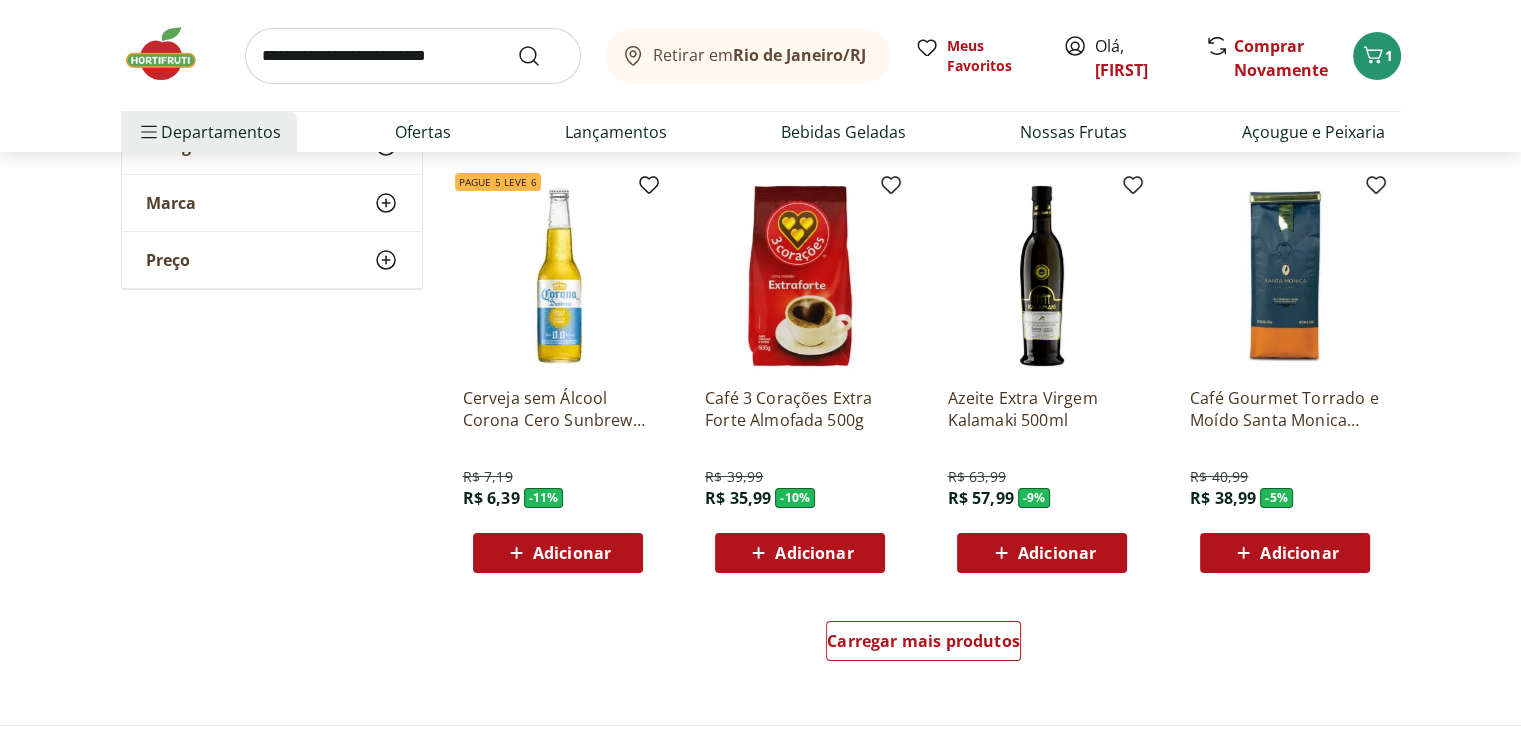 scroll, scrollTop: 7750, scrollLeft: 0, axis: vertical 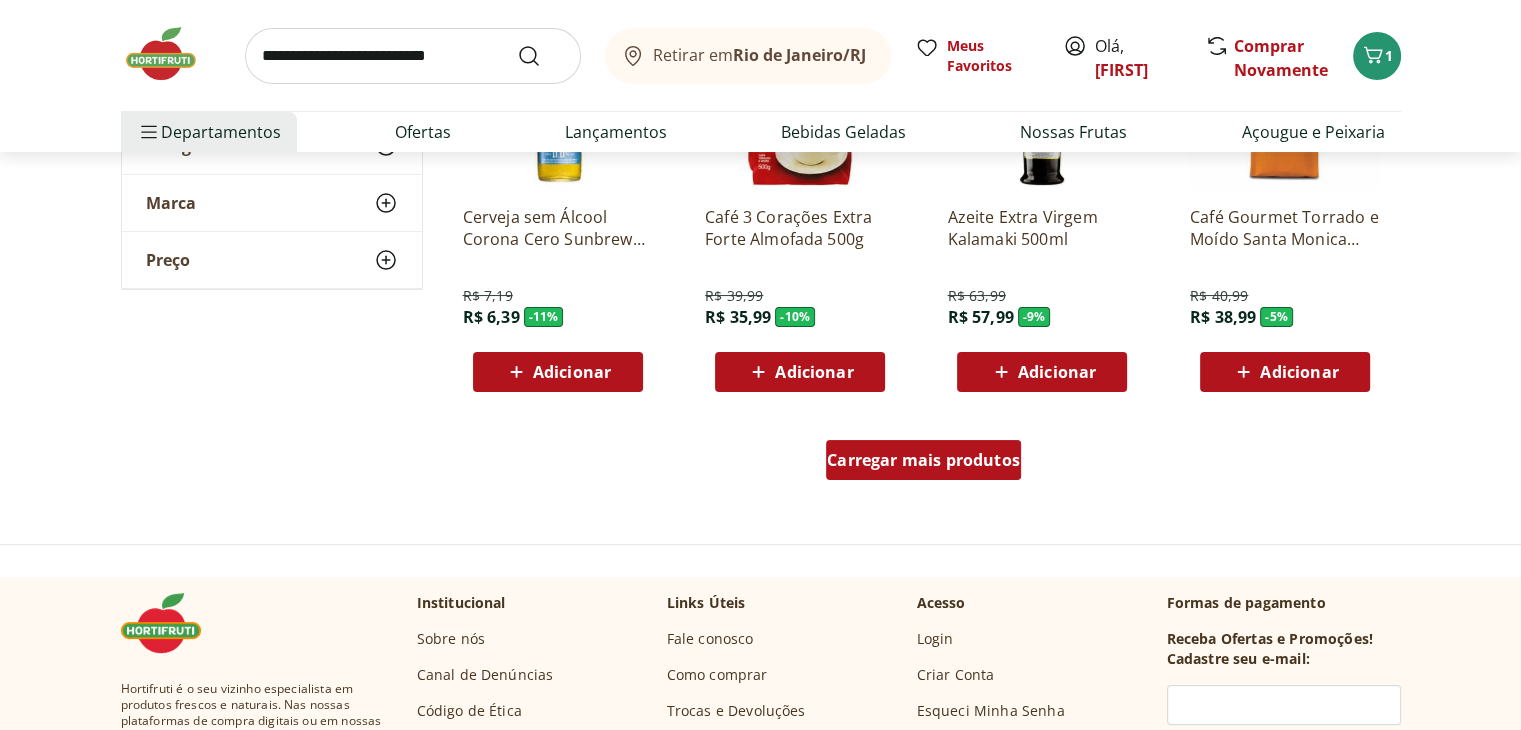 click on "Carregar mais produtos" at bounding box center (923, 460) 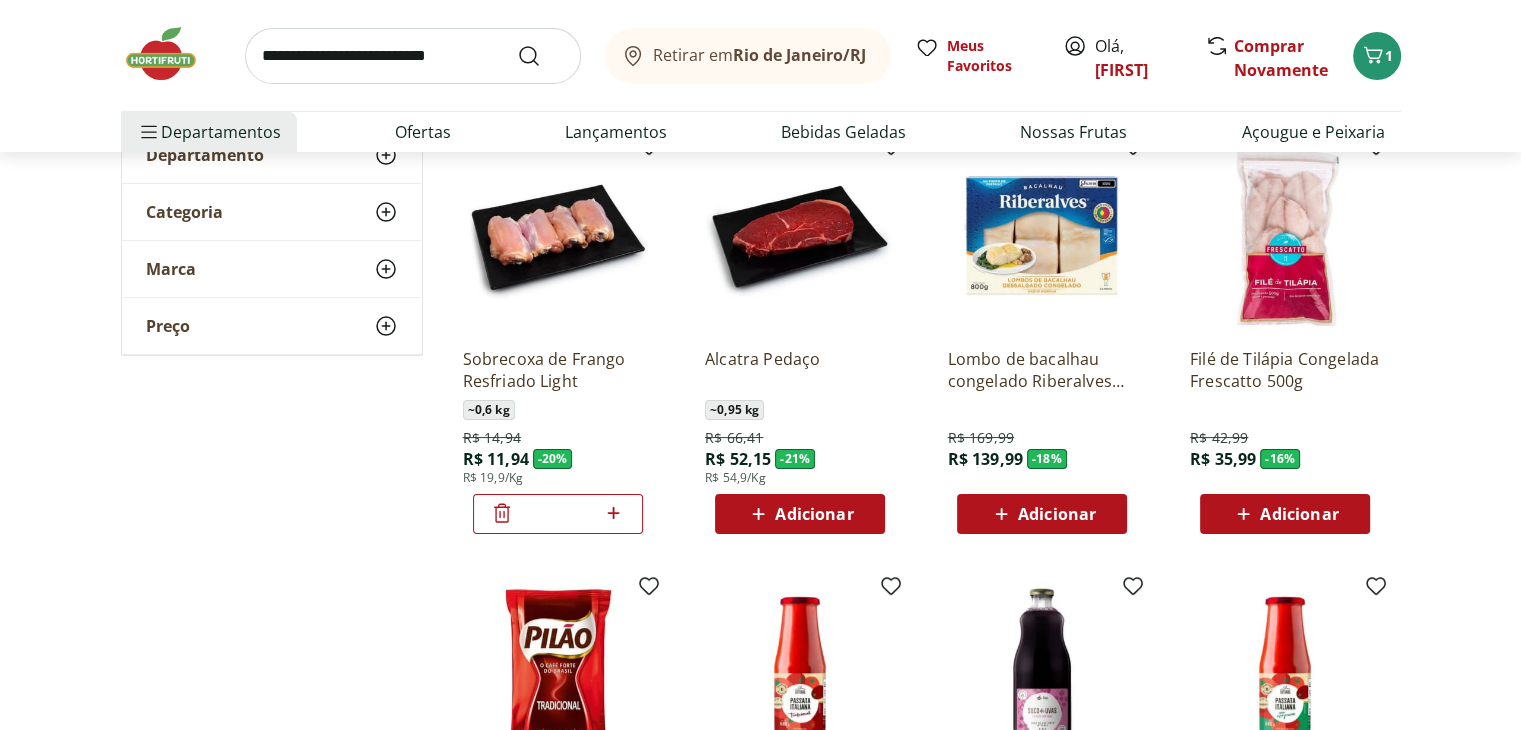 scroll, scrollTop: 0, scrollLeft: 0, axis: both 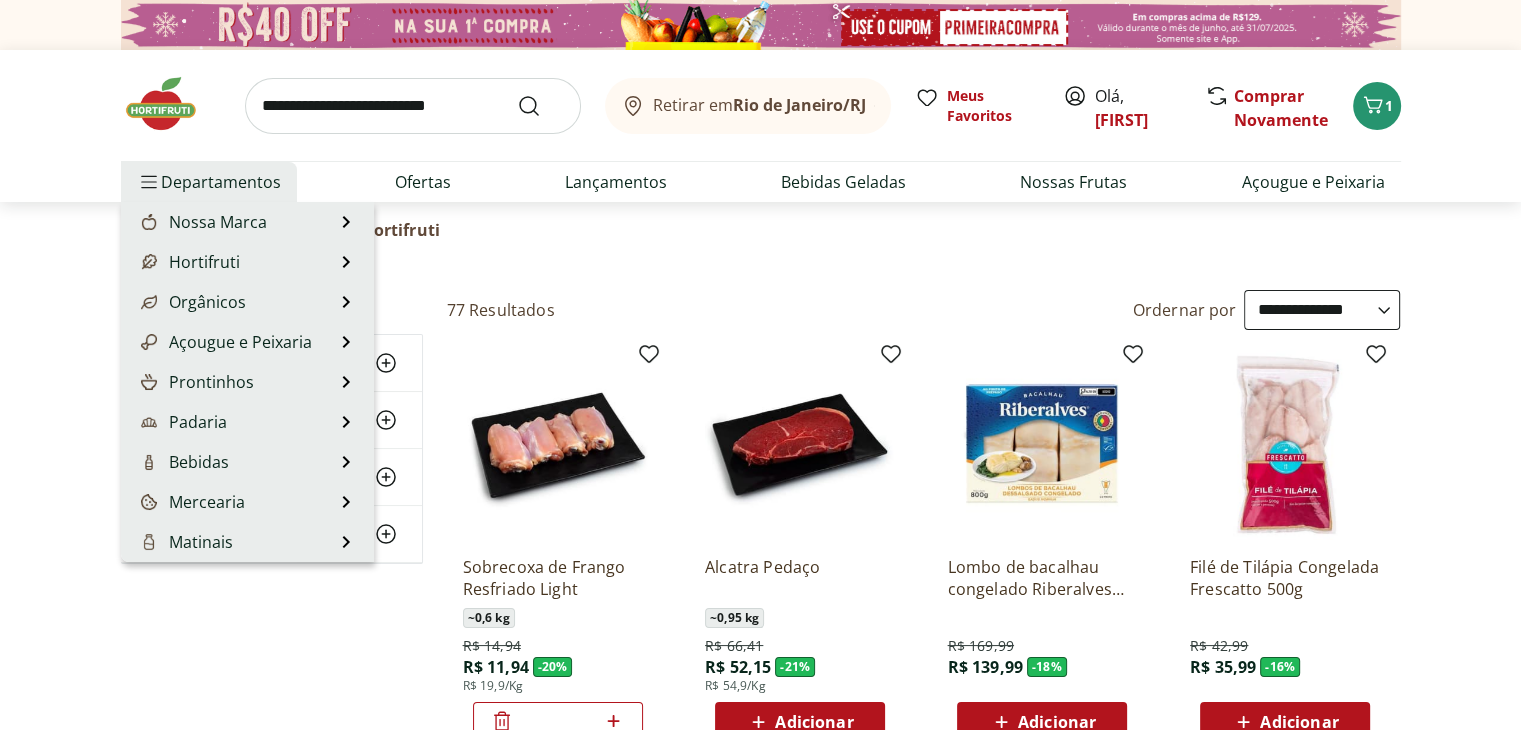 click on "Departamentos" at bounding box center [209, 182] 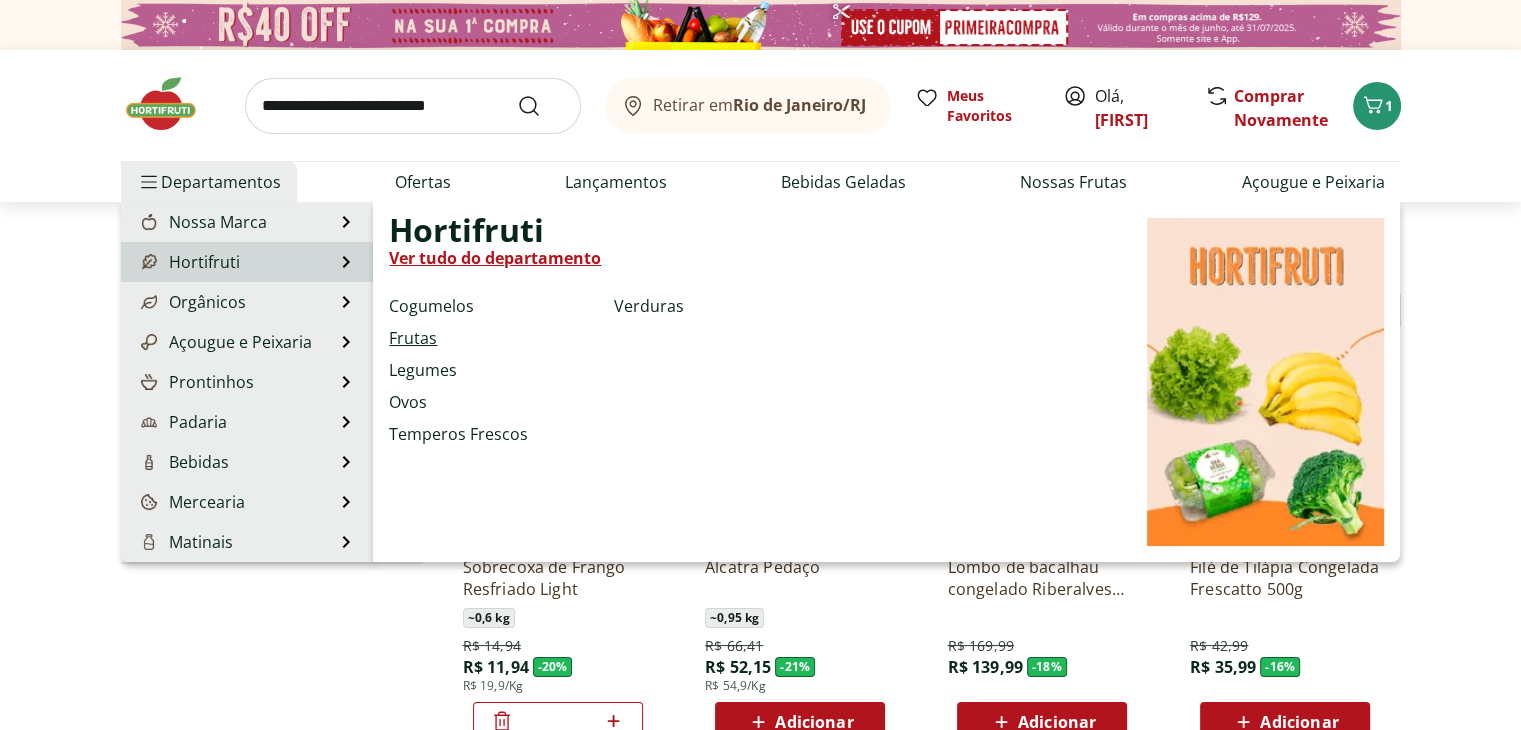 click on "Frutas" at bounding box center (413, 338) 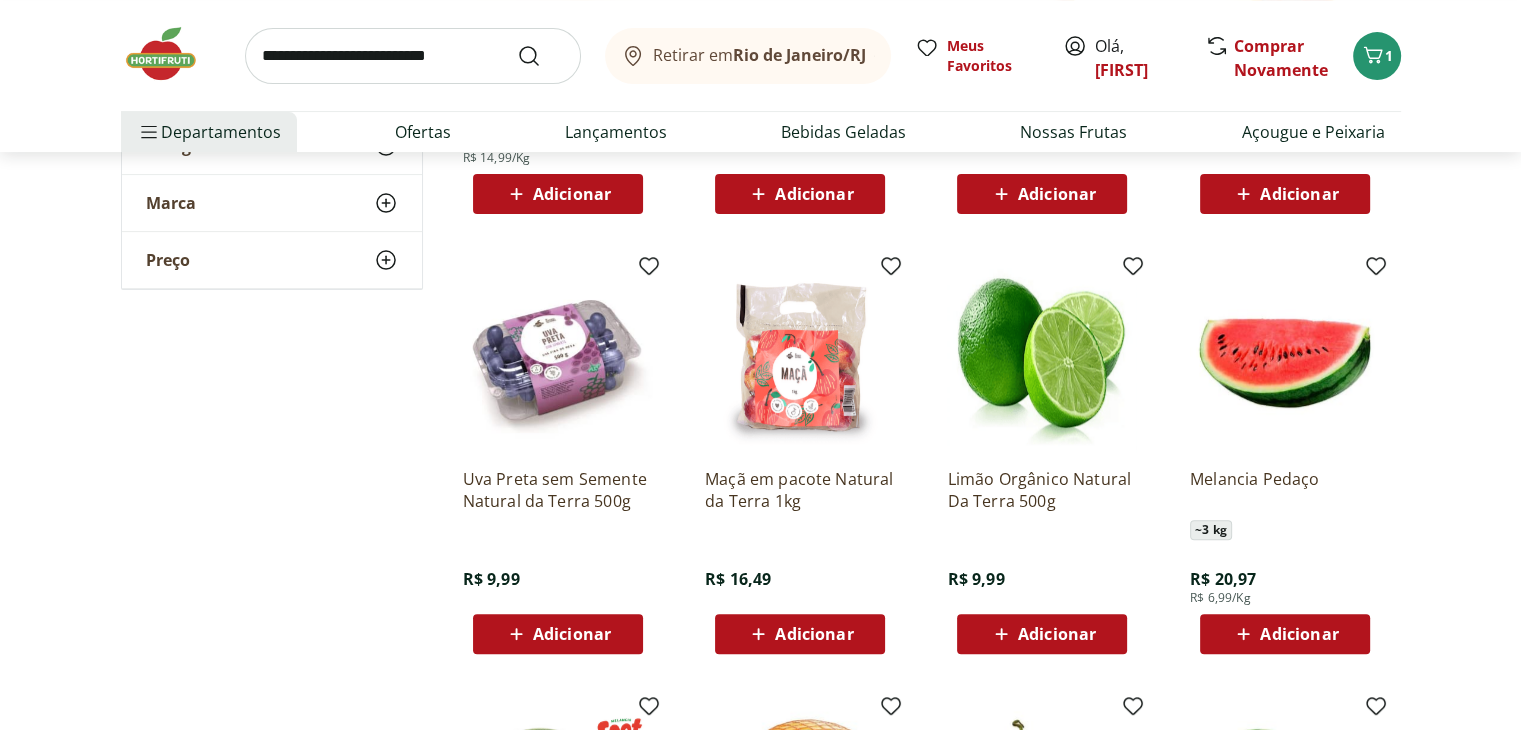 scroll, scrollTop: 1166, scrollLeft: 0, axis: vertical 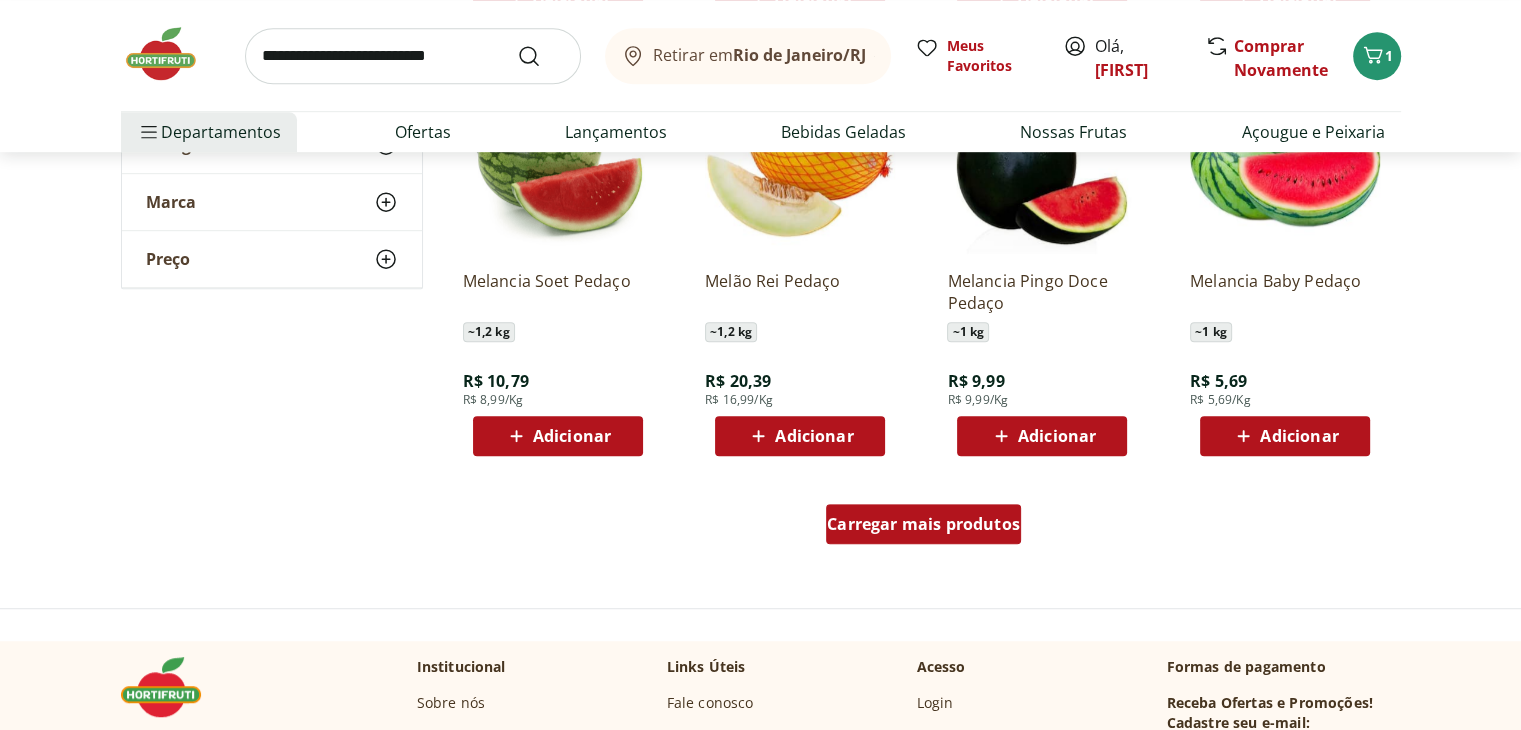 click on "Carregar mais produtos" at bounding box center [923, 524] 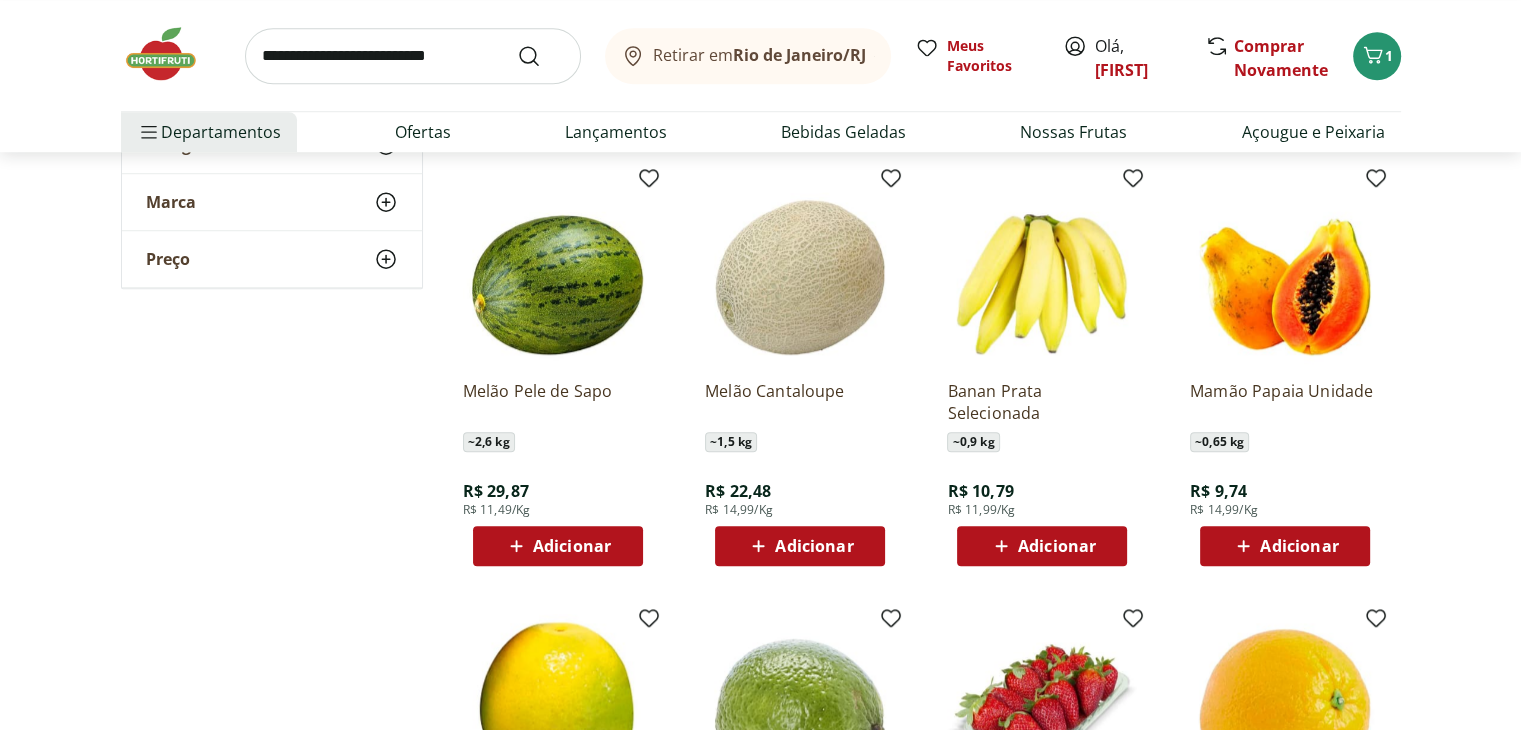 scroll, scrollTop: 1485, scrollLeft: 0, axis: vertical 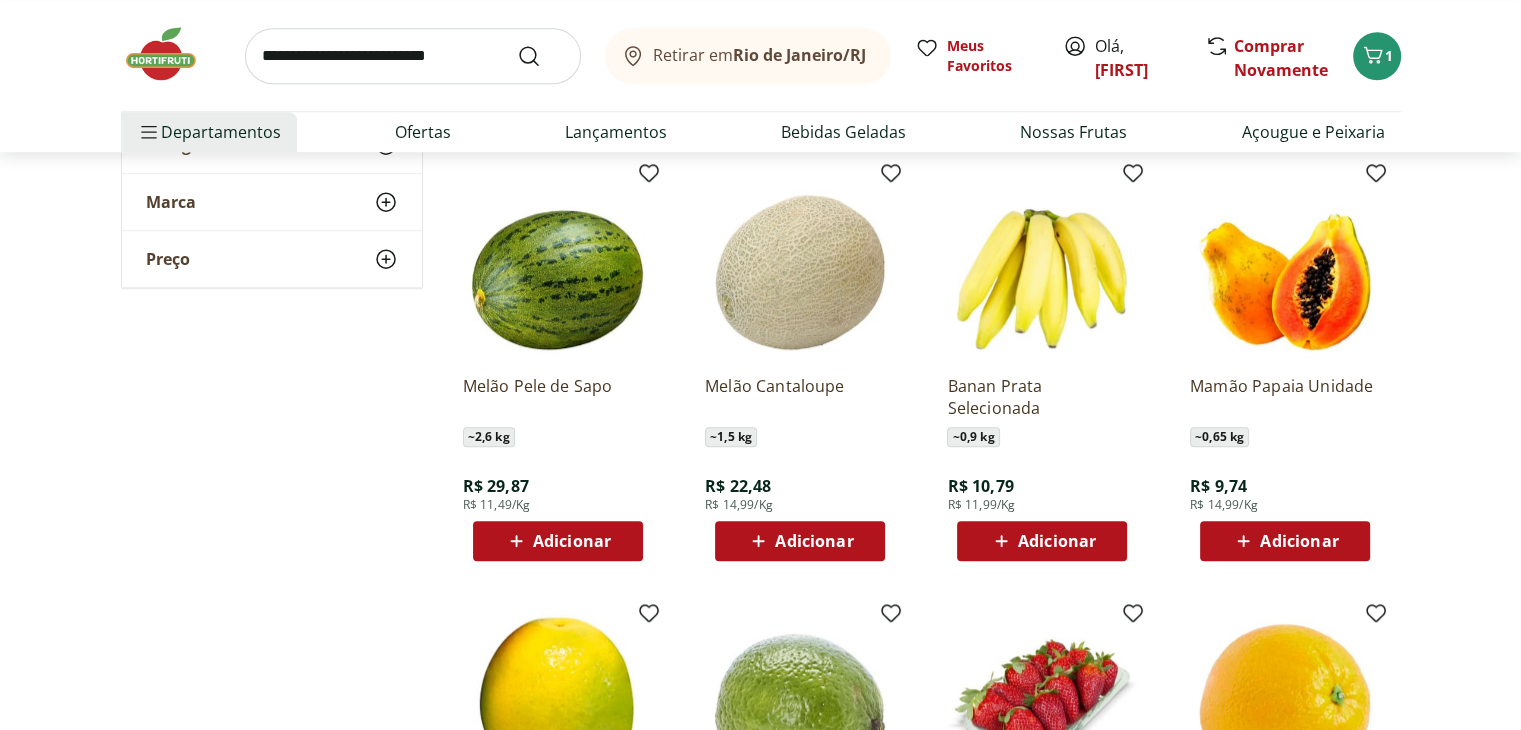 click on "Adicionar" at bounding box center (1299, 541) 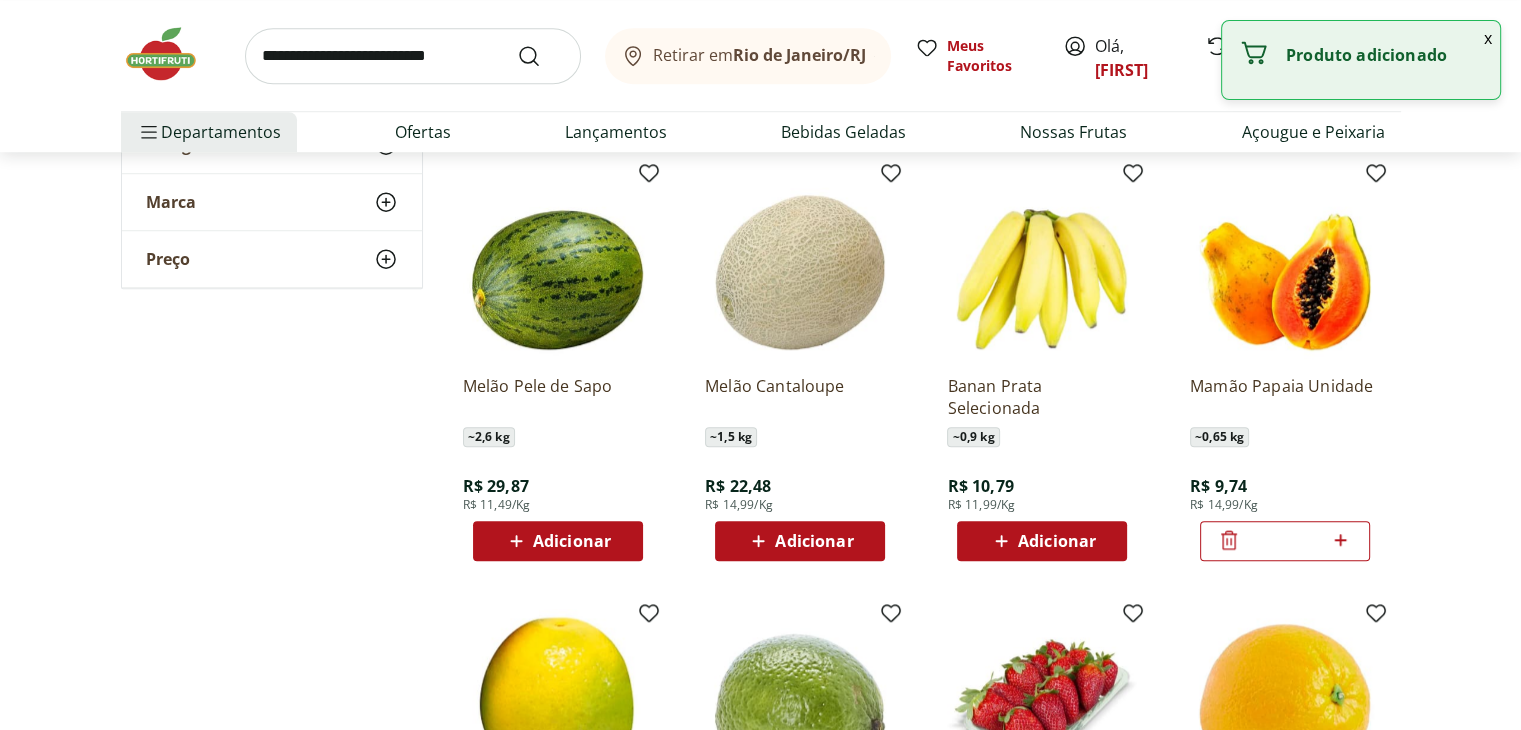 click on "Adicionar" at bounding box center [1042, 541] 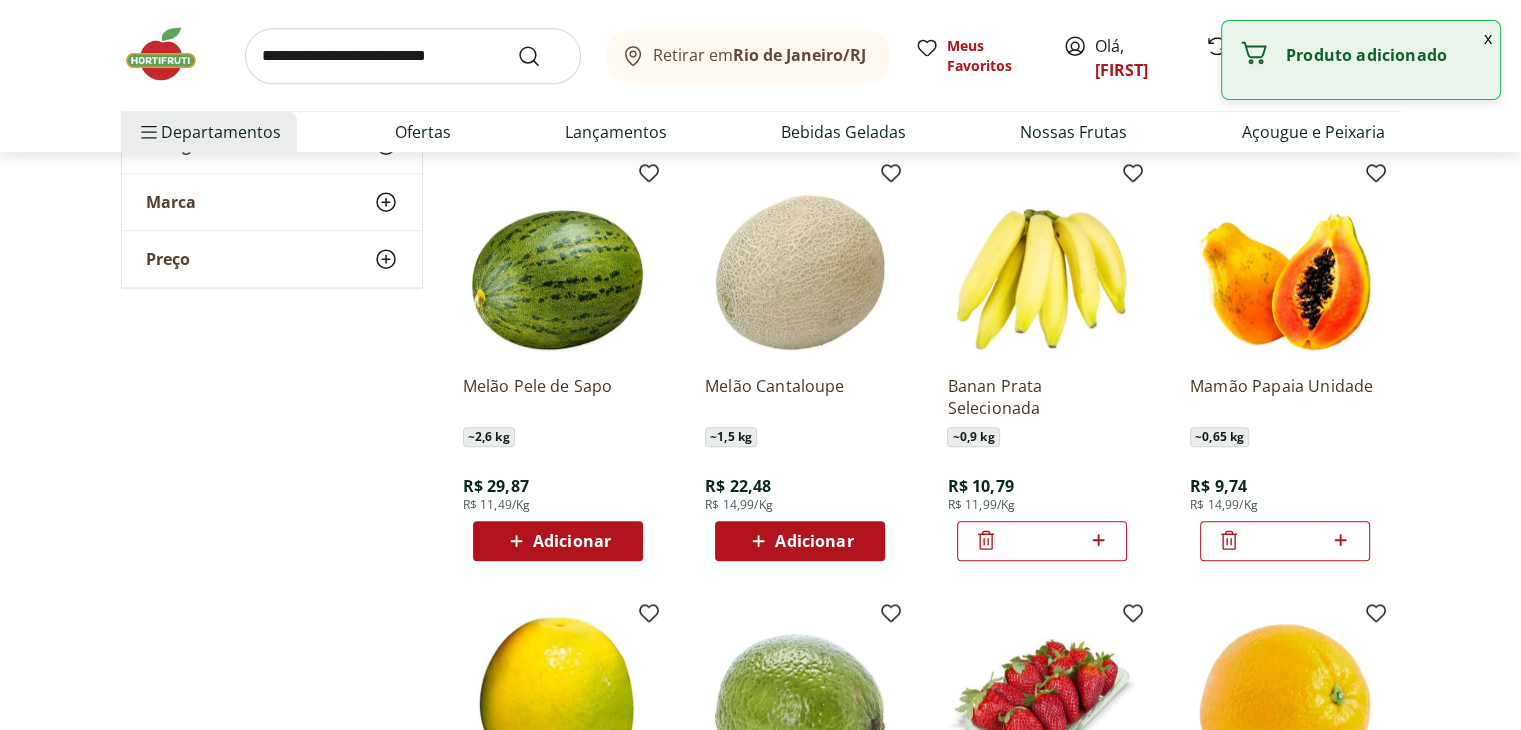 click 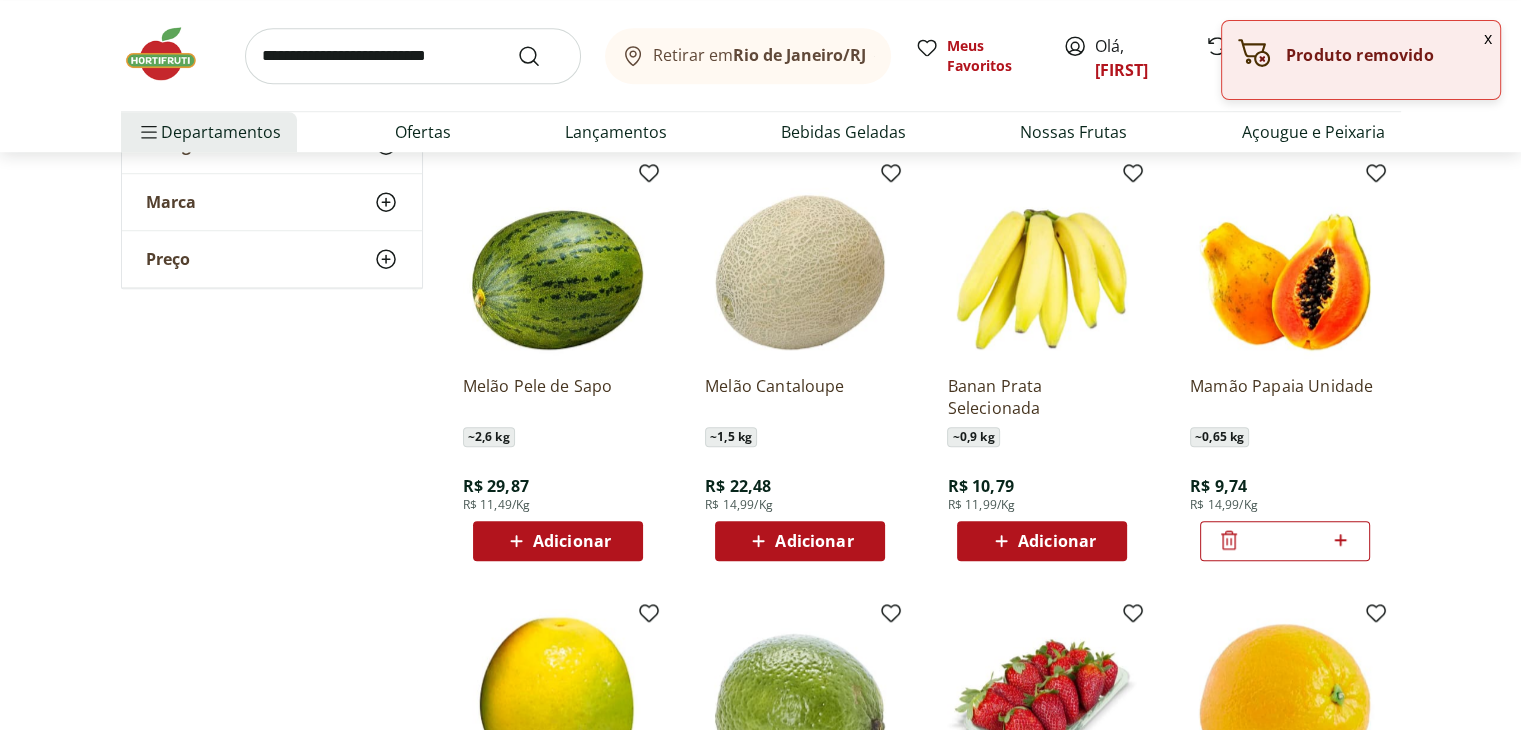 click 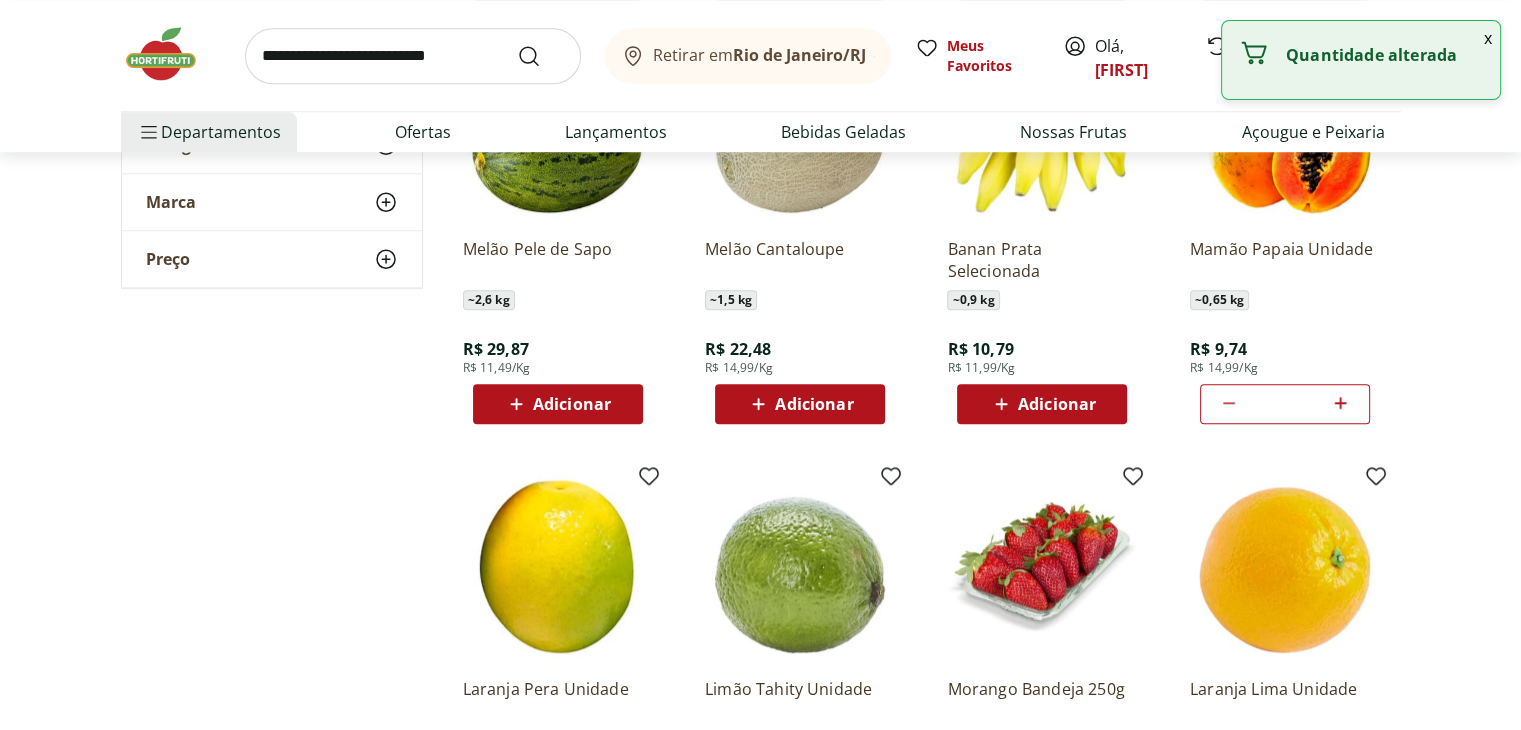 scroll, scrollTop: 1622, scrollLeft: 0, axis: vertical 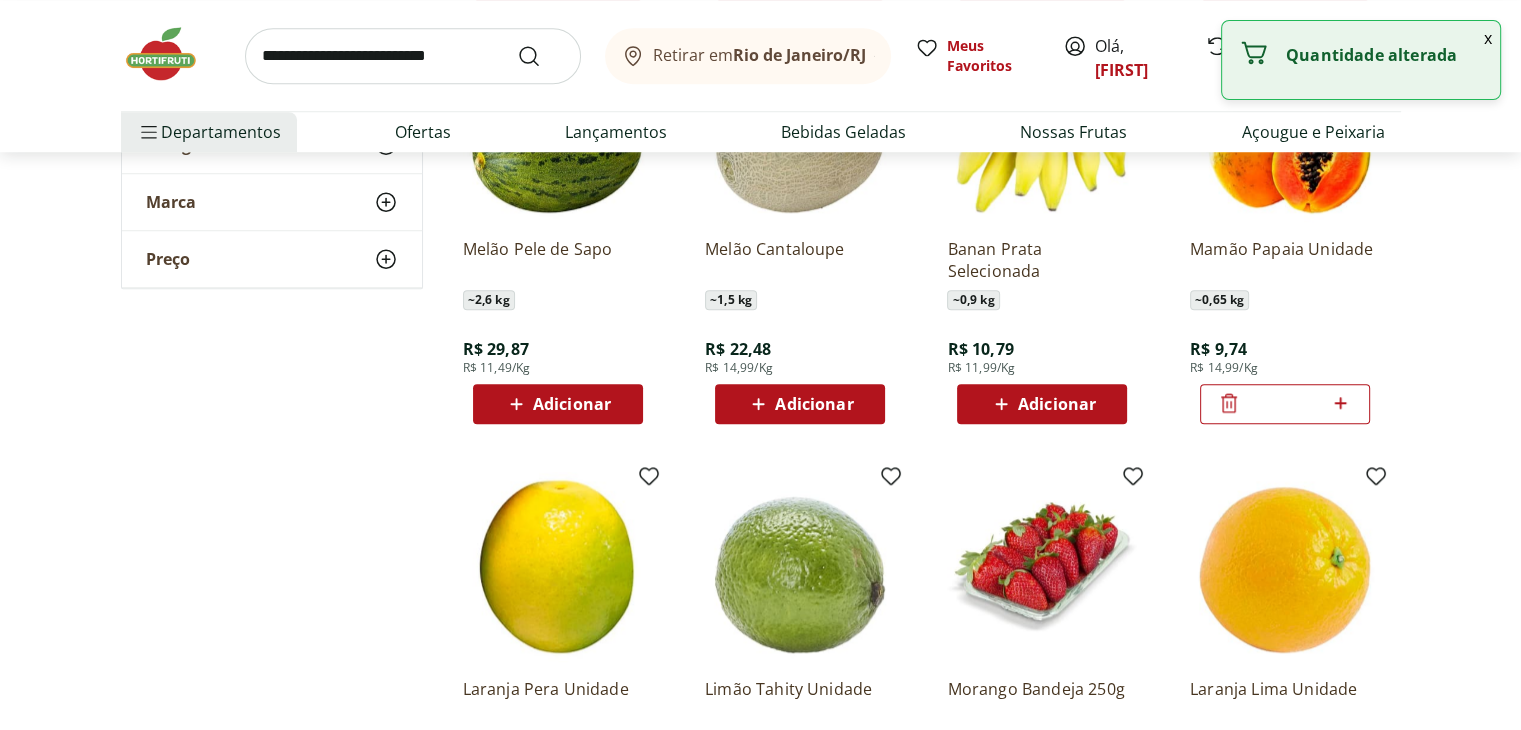 click 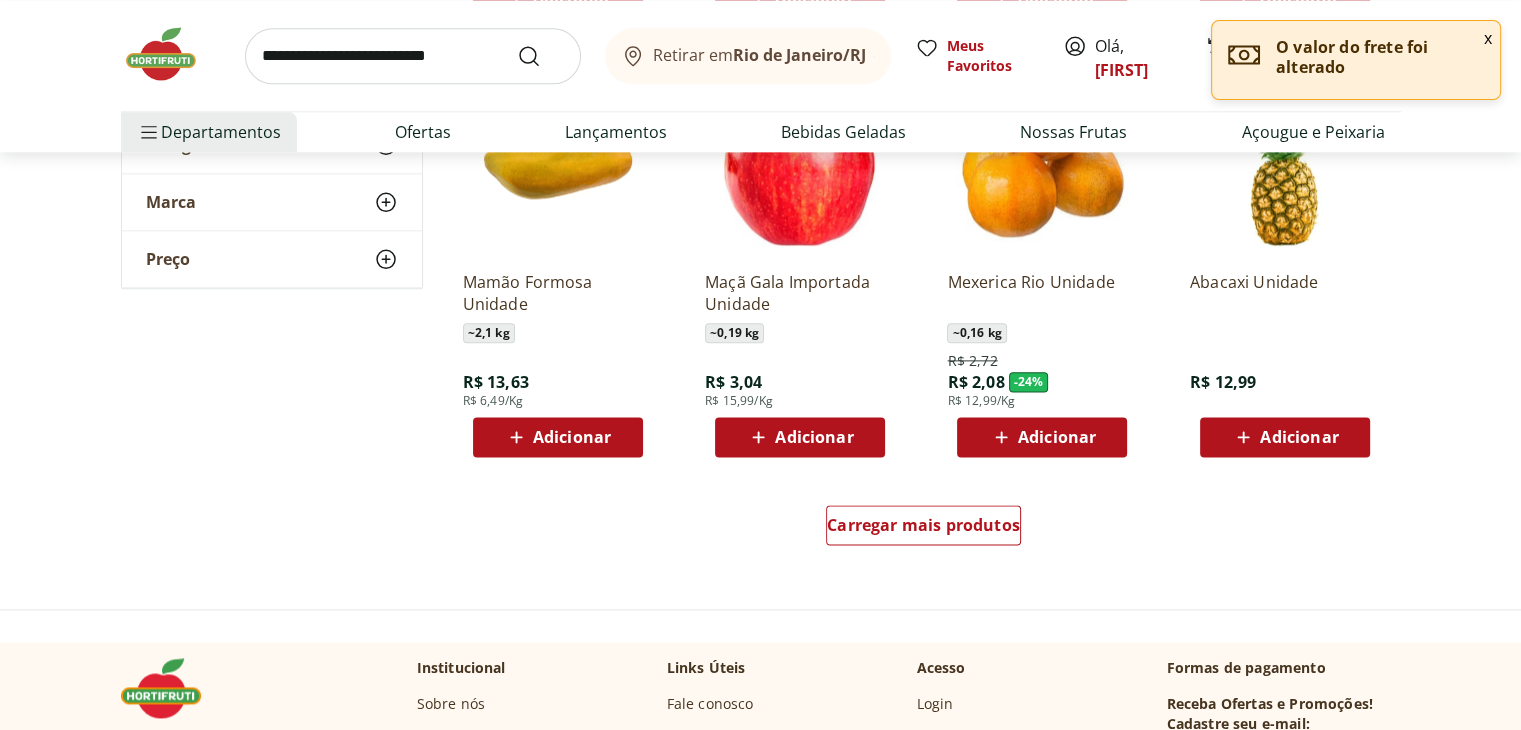 scroll, scrollTop: 2474, scrollLeft: 0, axis: vertical 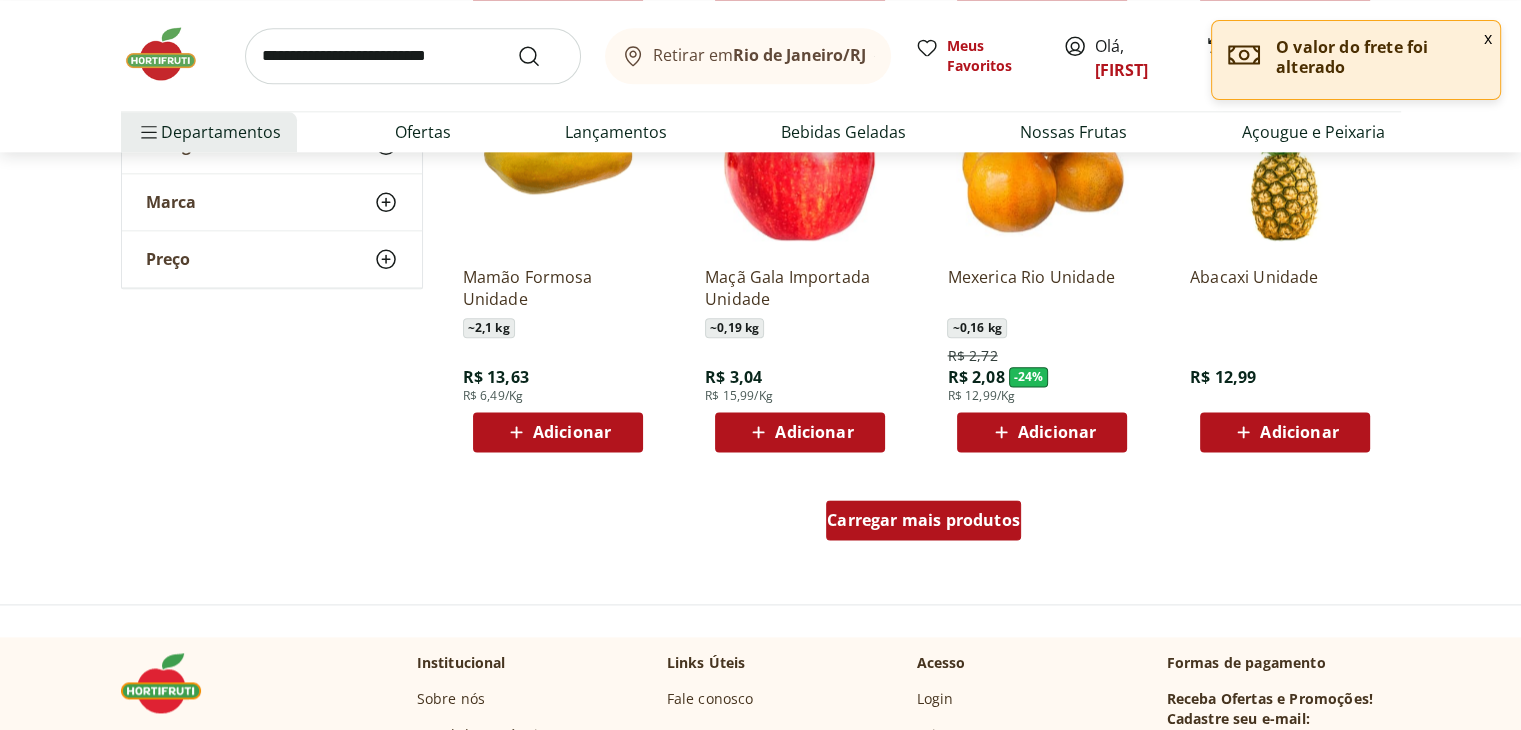 click on "Carregar mais produtos" at bounding box center (923, 520) 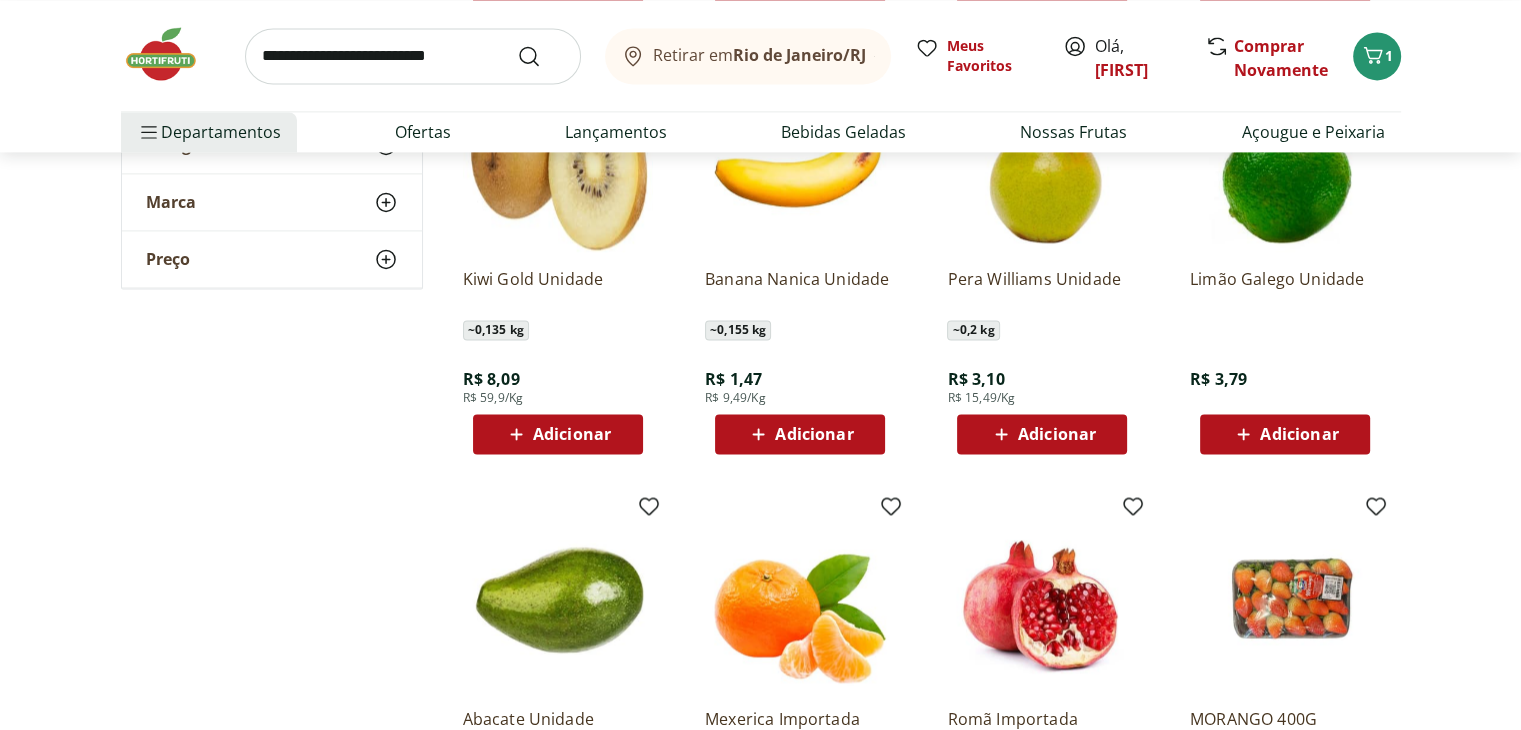 scroll, scrollTop: 2854, scrollLeft: 0, axis: vertical 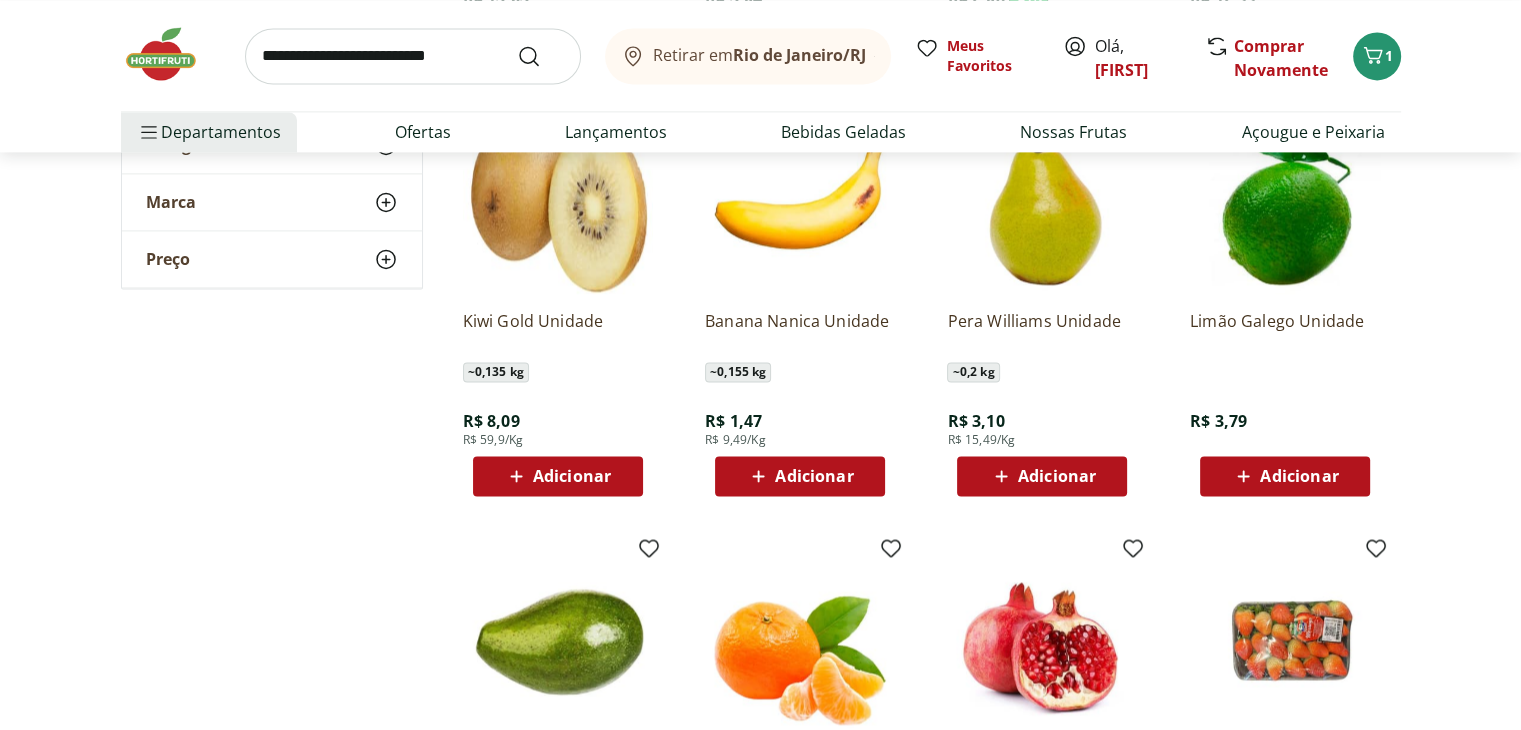 click on "Adicionar" at bounding box center [814, 476] 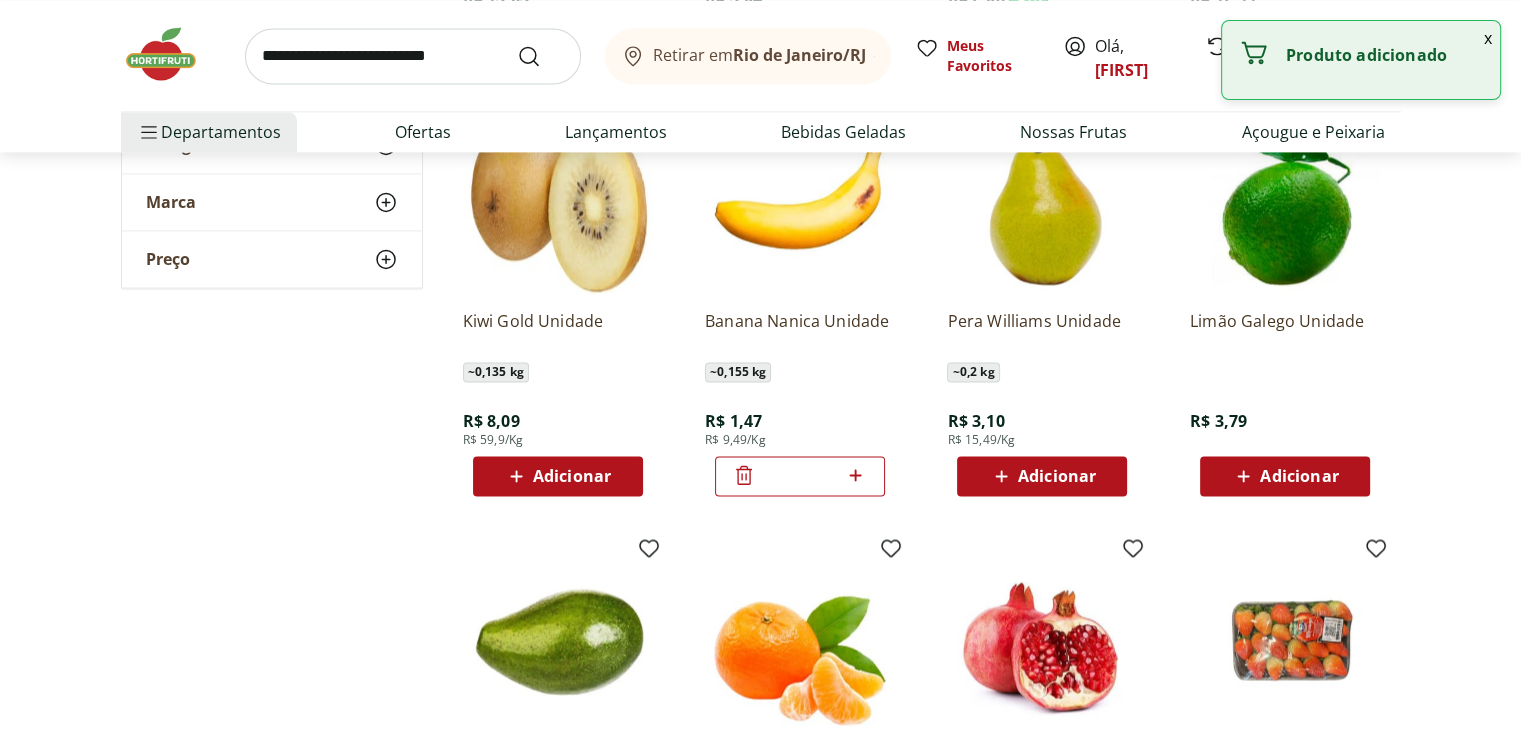 click 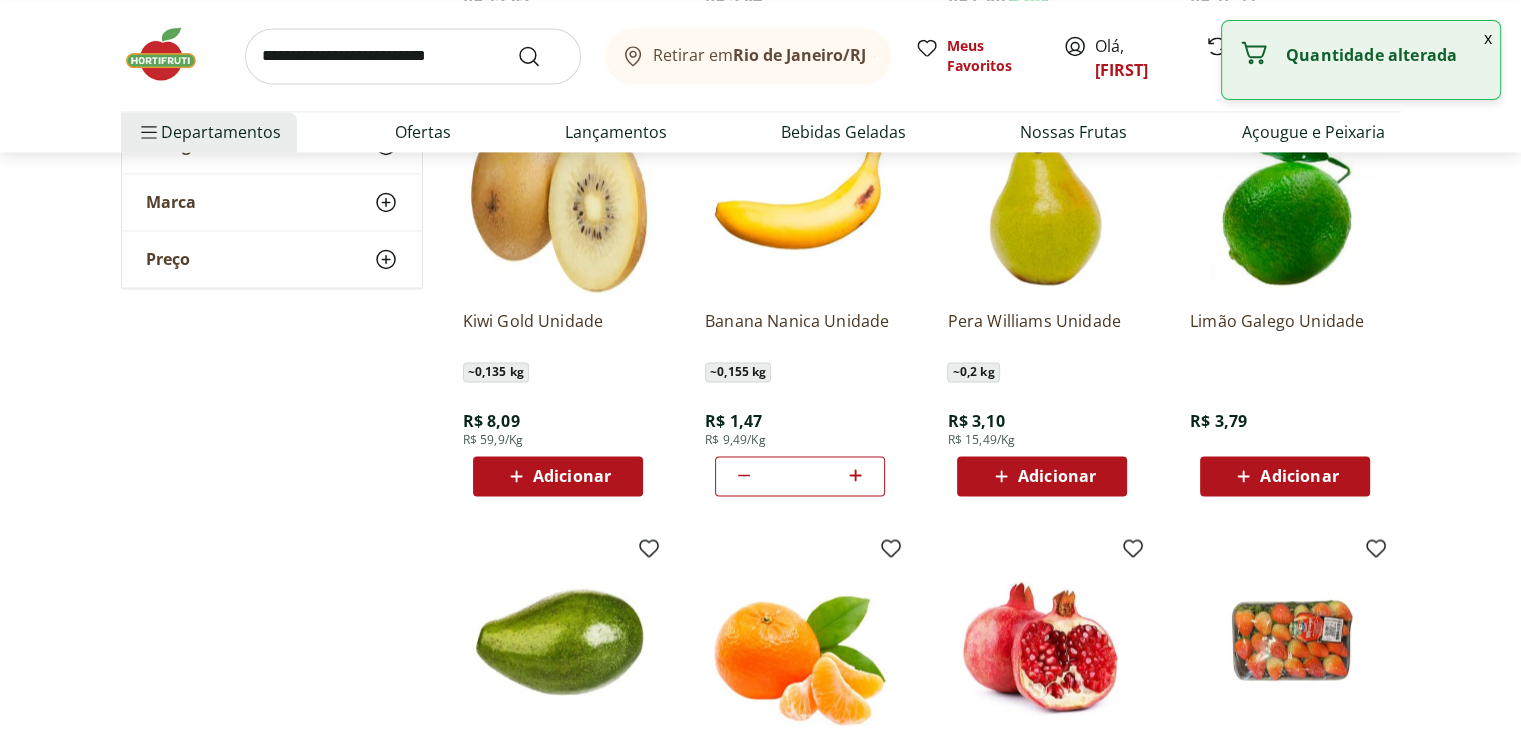click 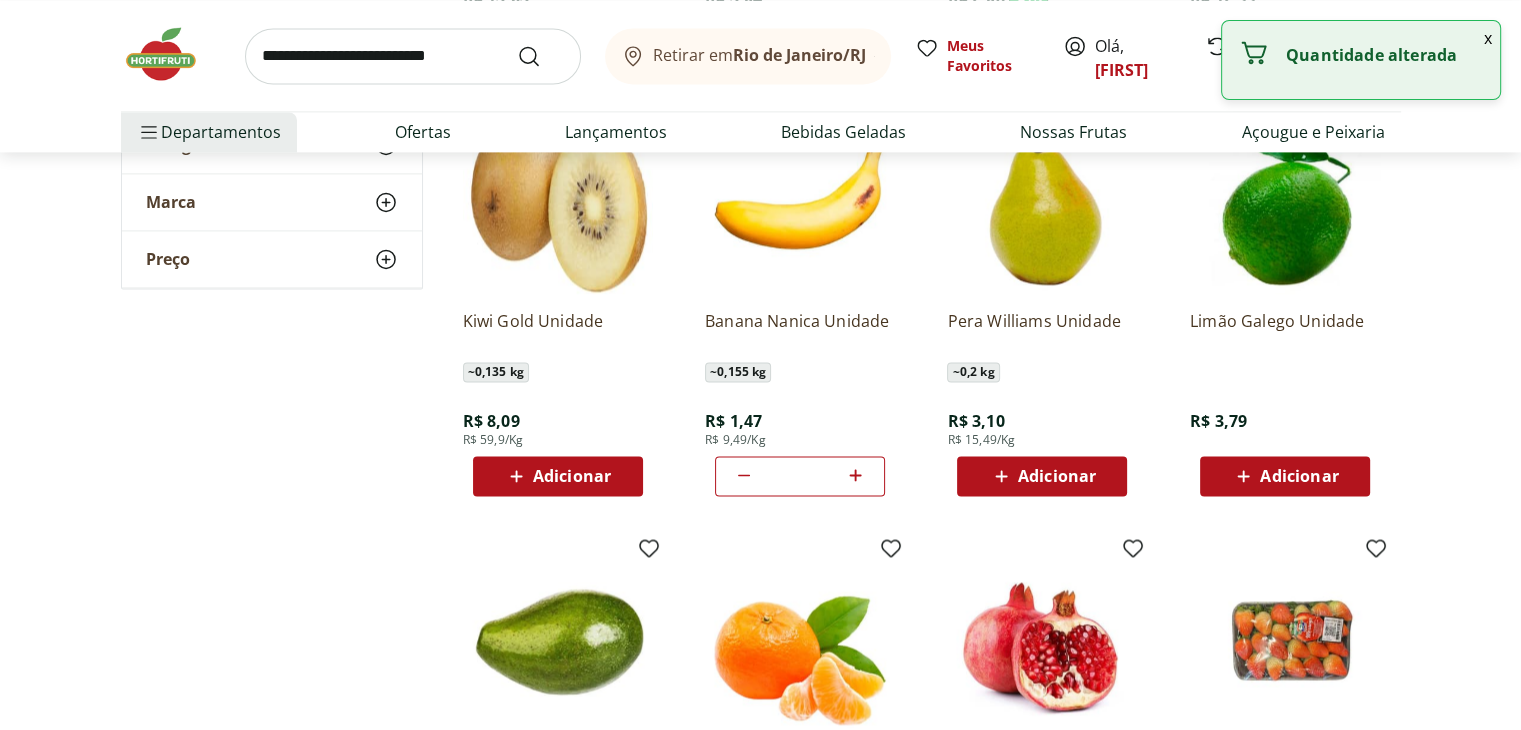 click 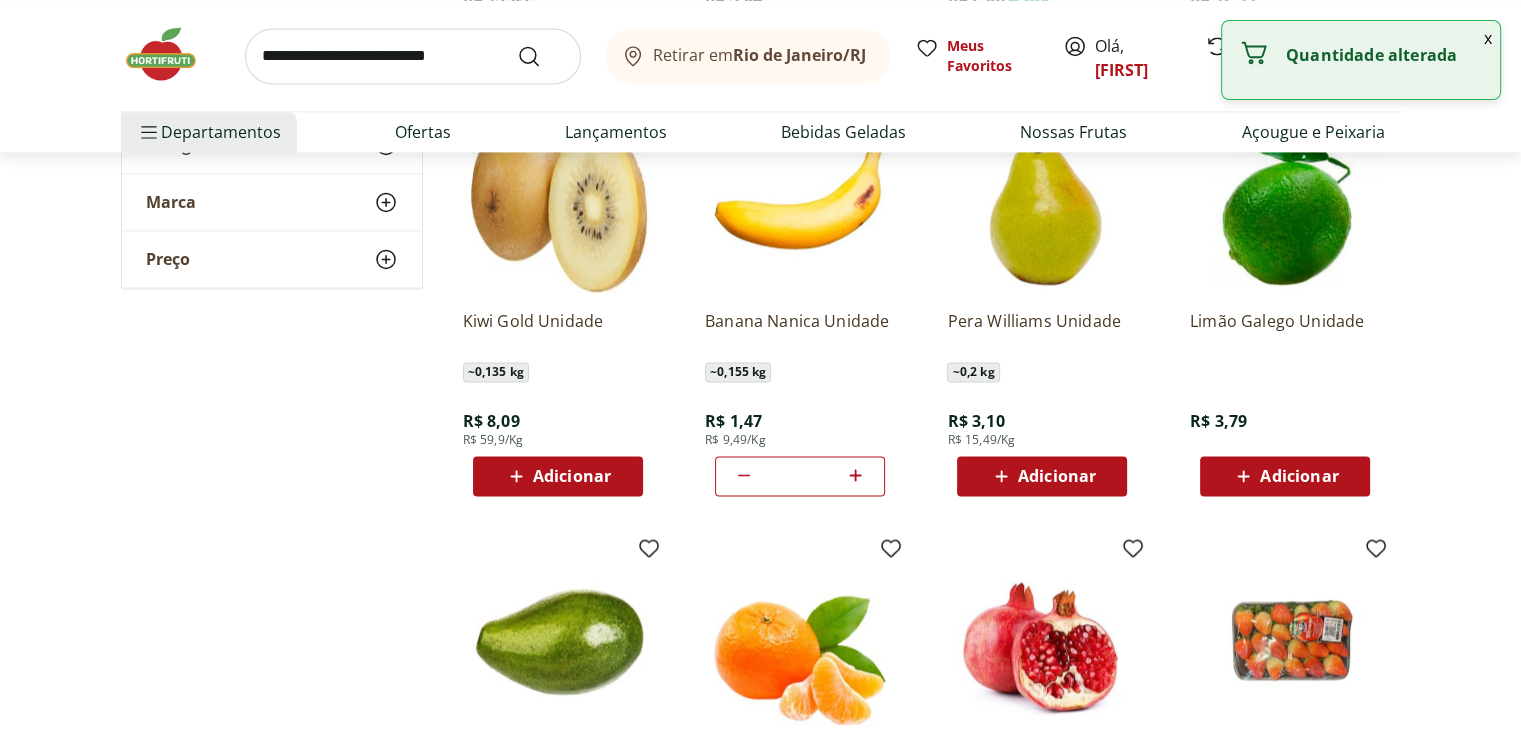 click 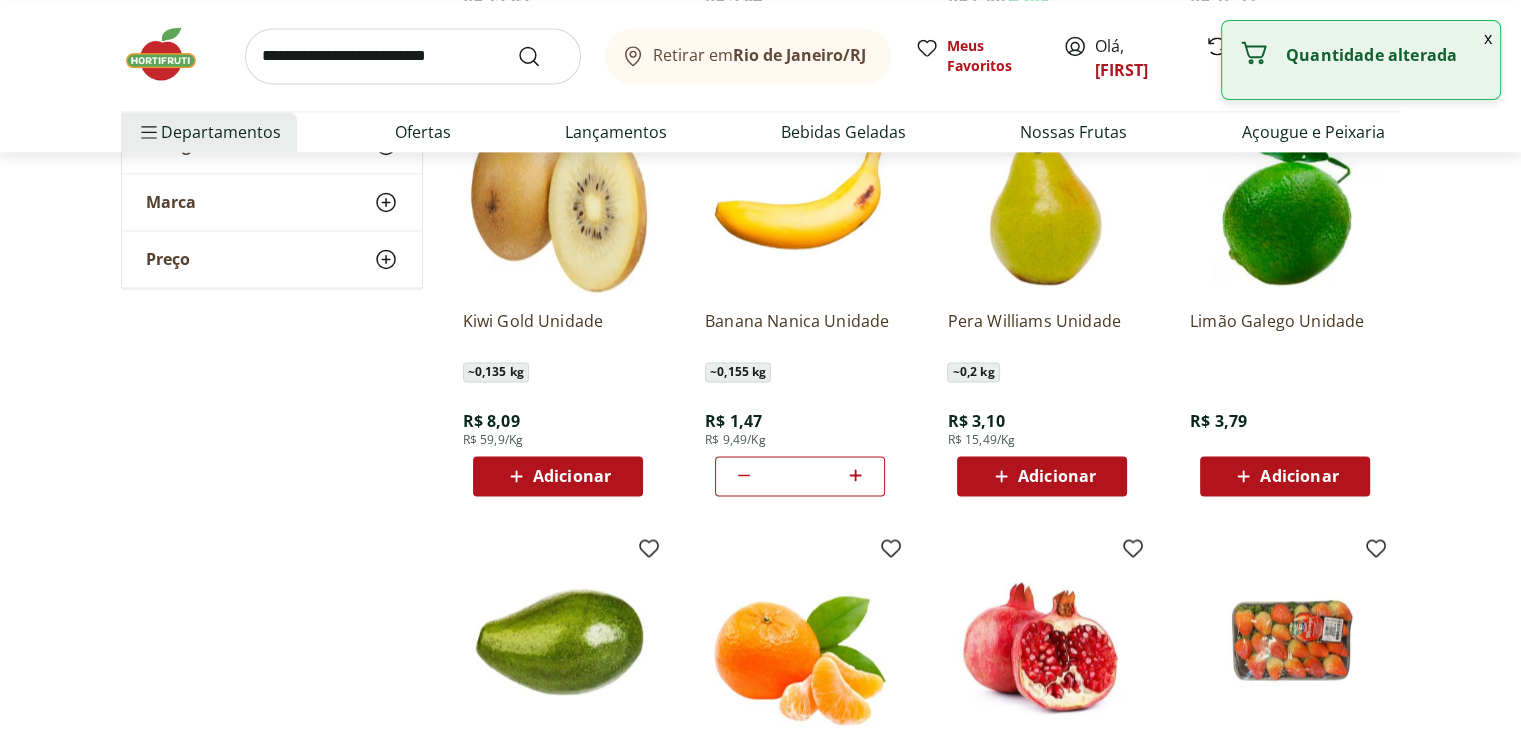 click 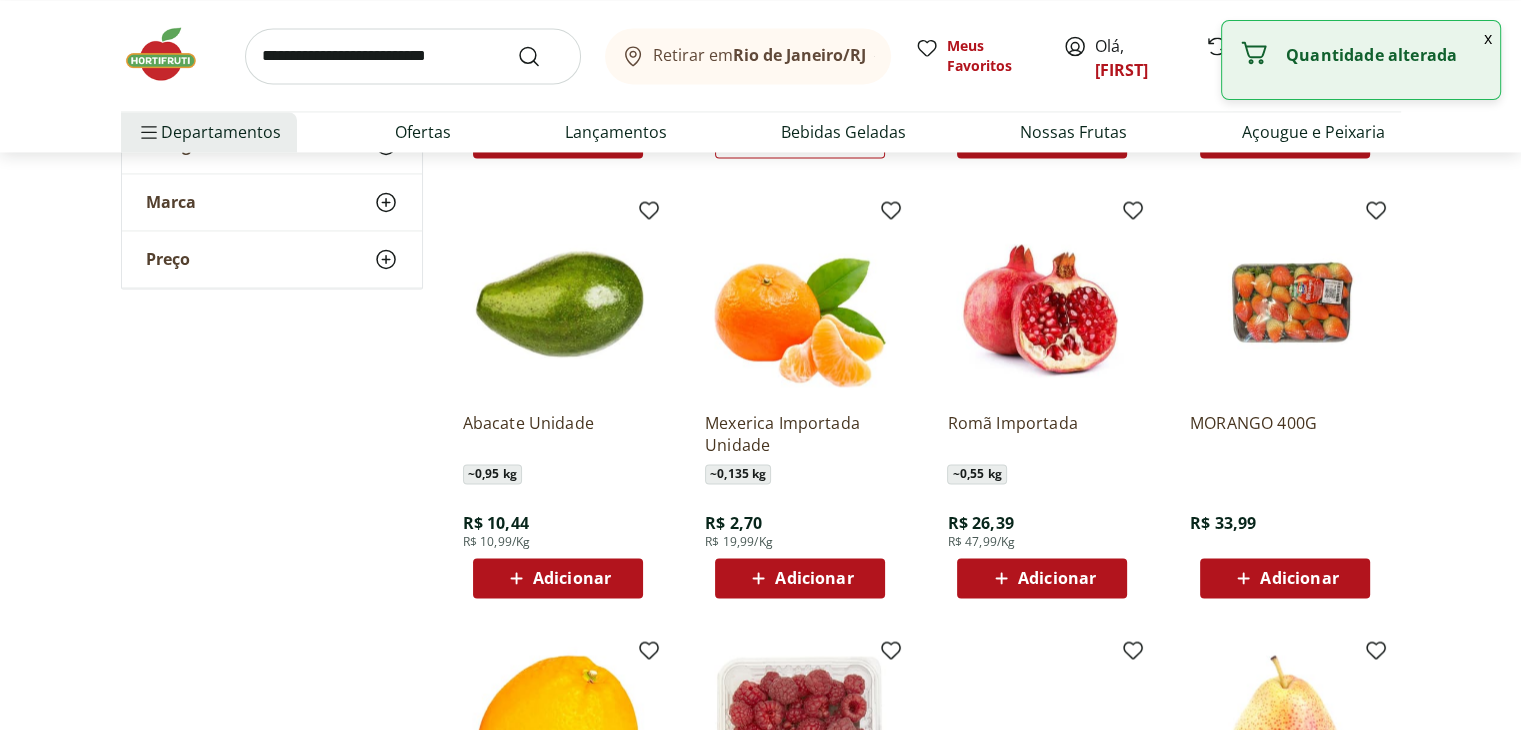 scroll, scrollTop: 3179, scrollLeft: 0, axis: vertical 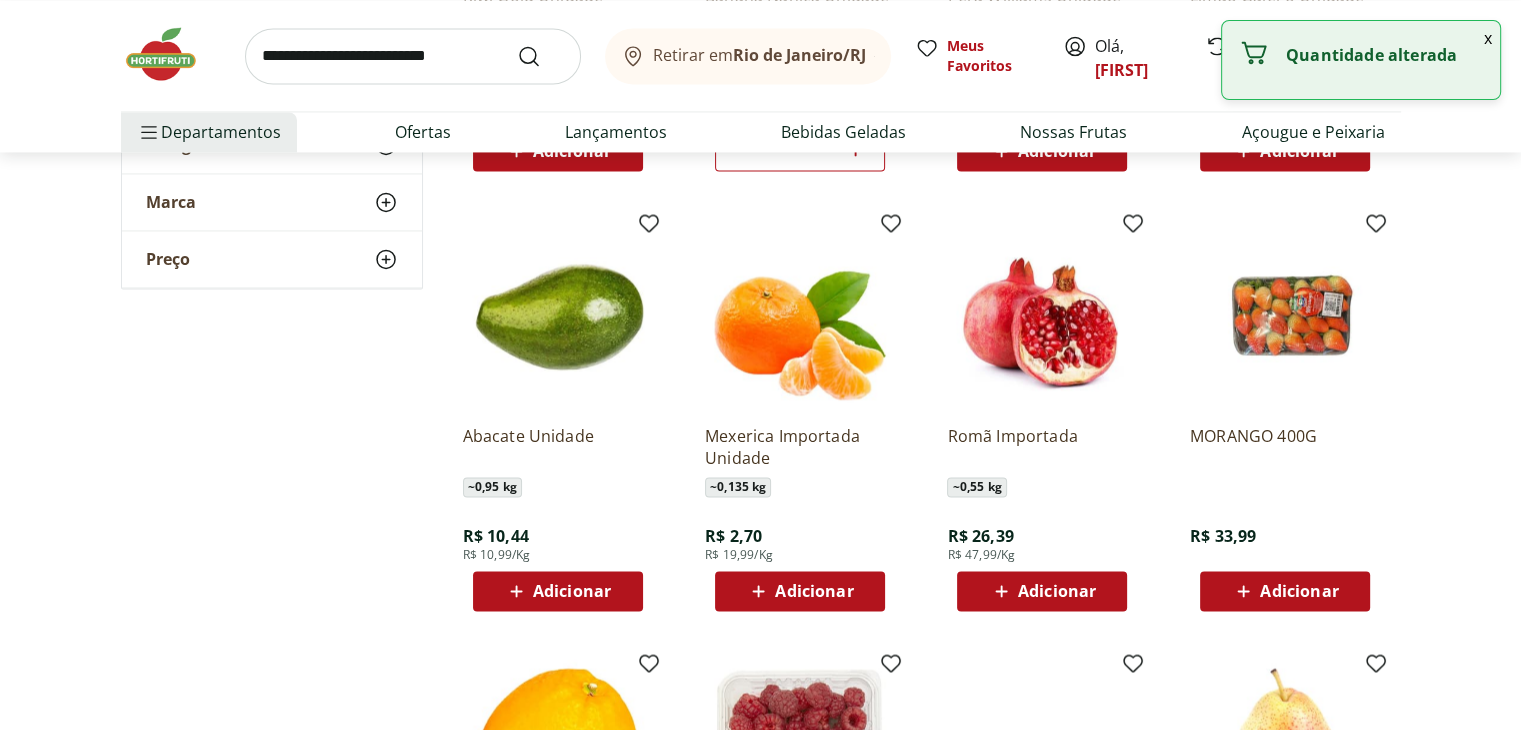 click on "Adicionar" at bounding box center [814, 591] 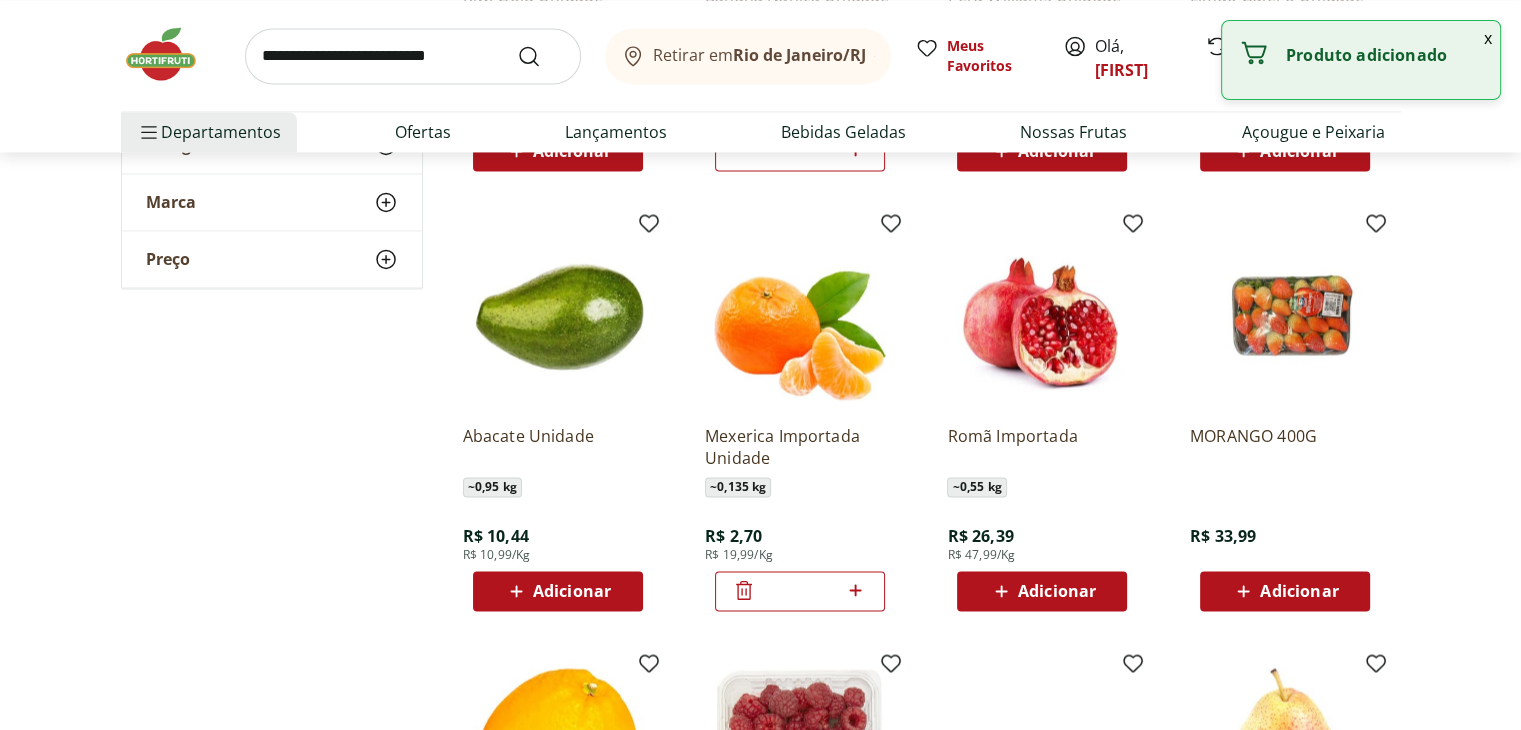 click 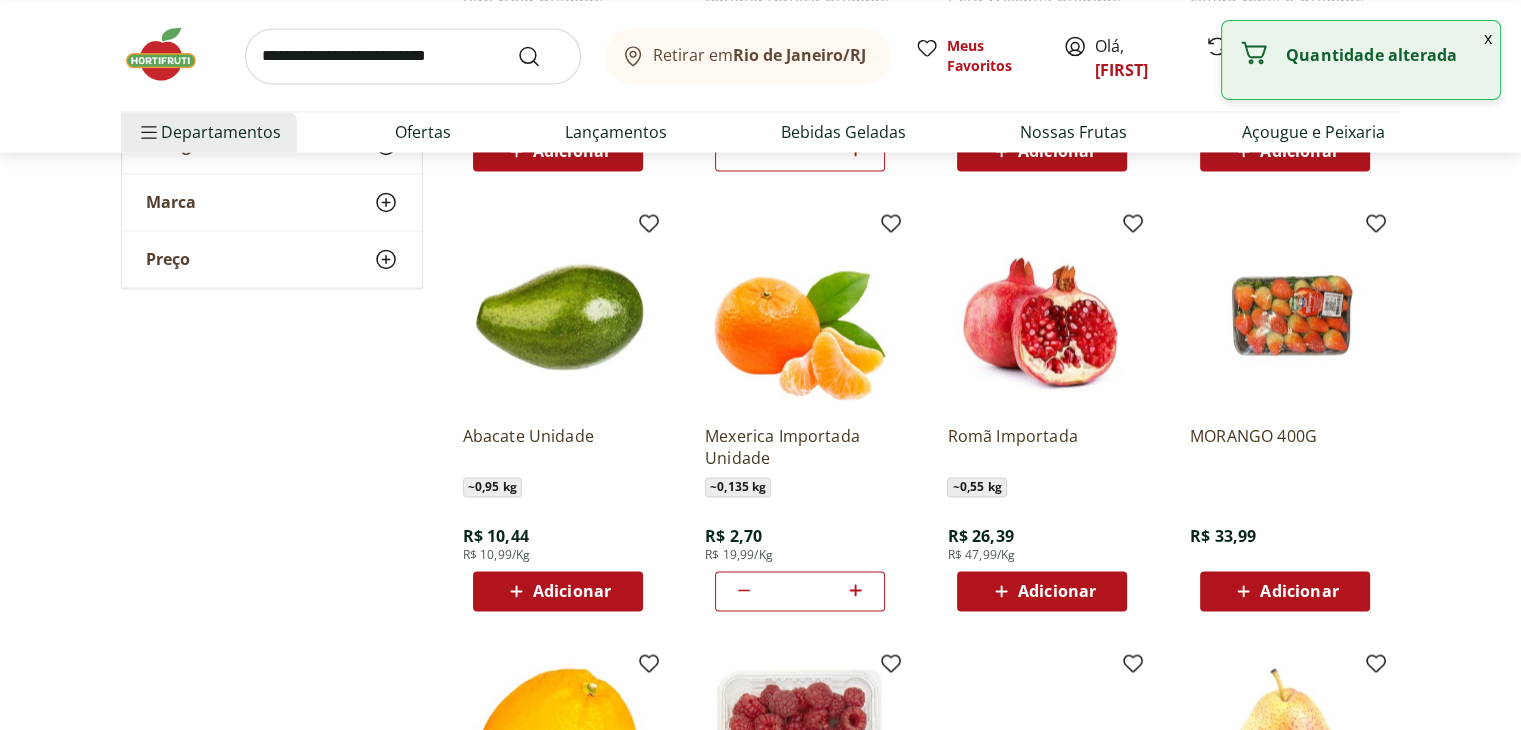 click 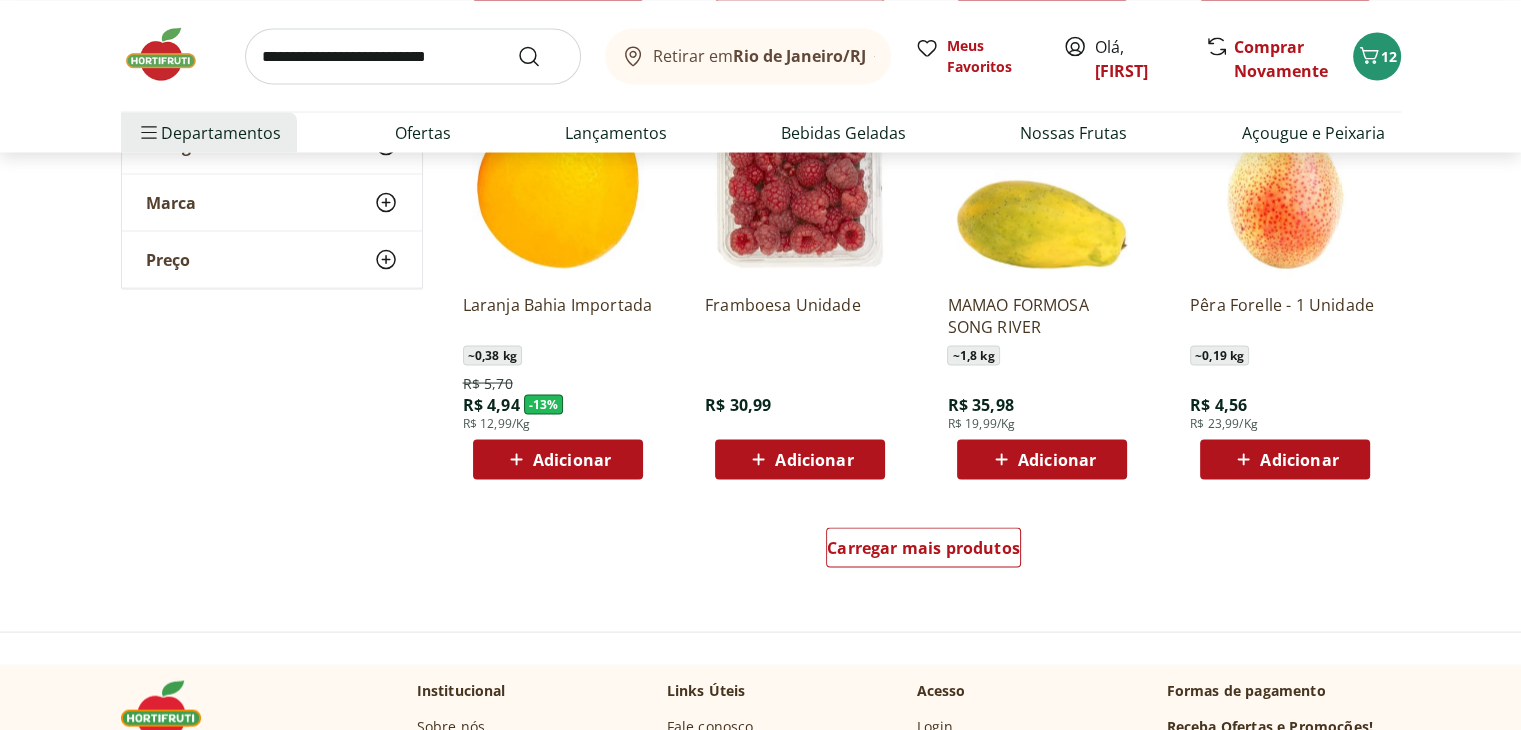 scroll, scrollTop: 3834, scrollLeft: 0, axis: vertical 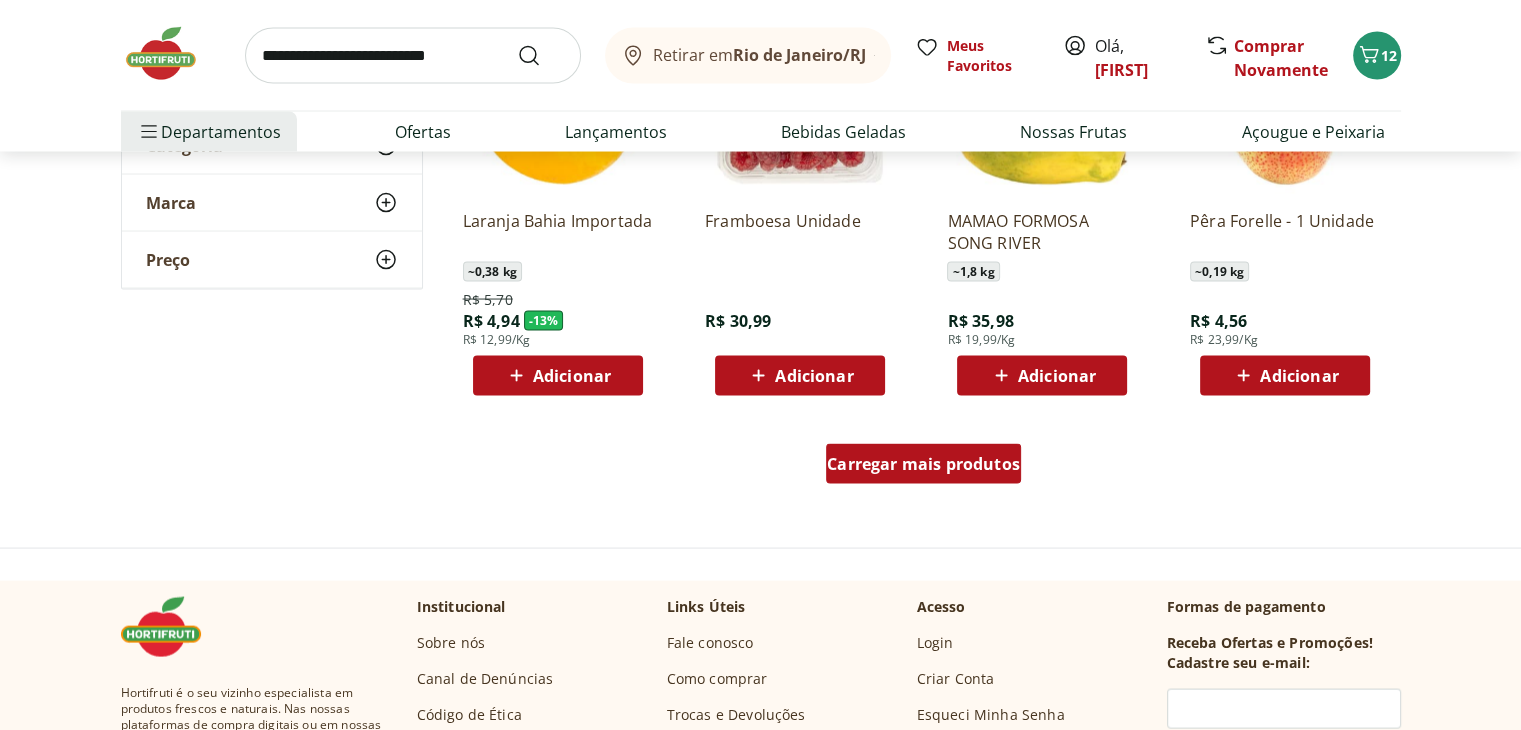 click on "Carregar mais produtos" at bounding box center (923, 464) 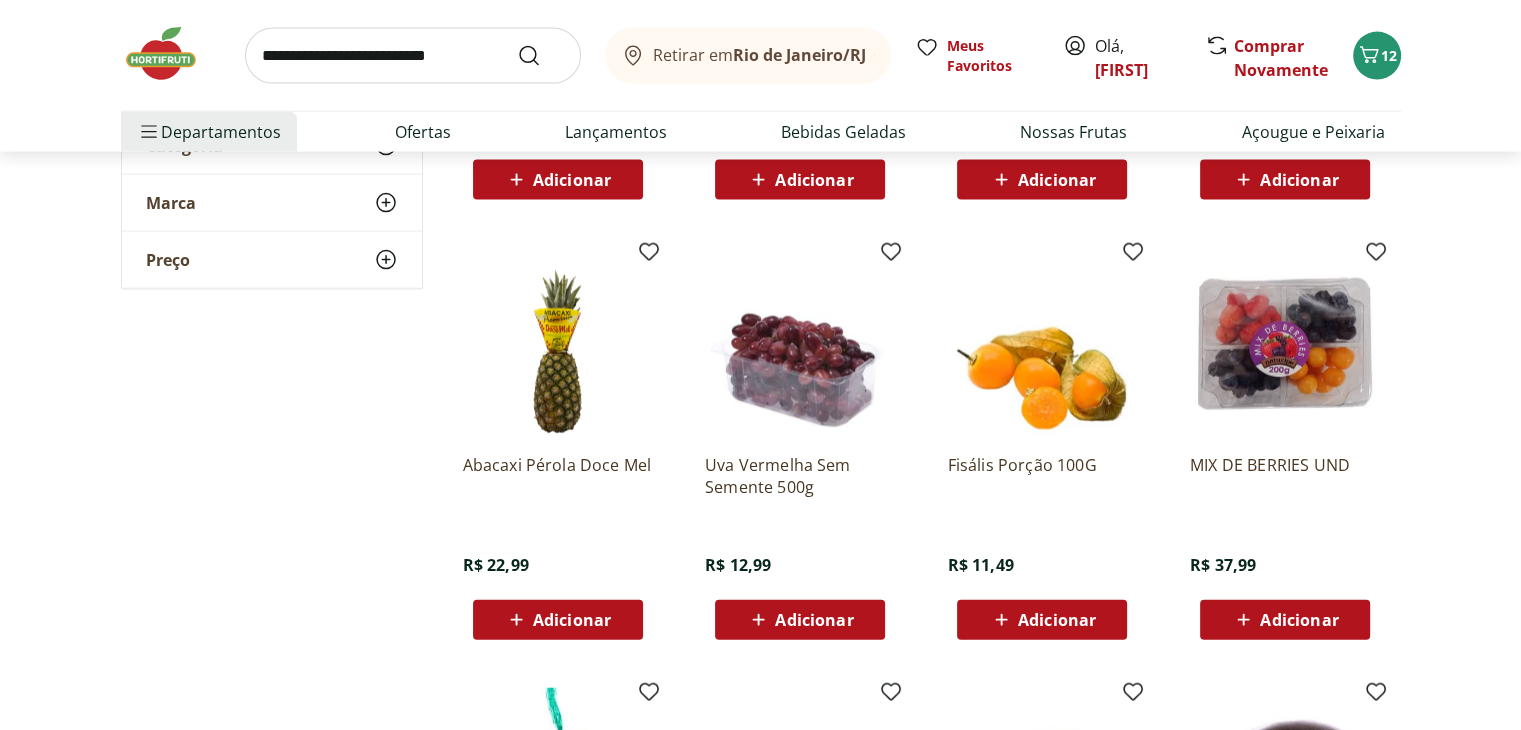scroll, scrollTop: 4553, scrollLeft: 0, axis: vertical 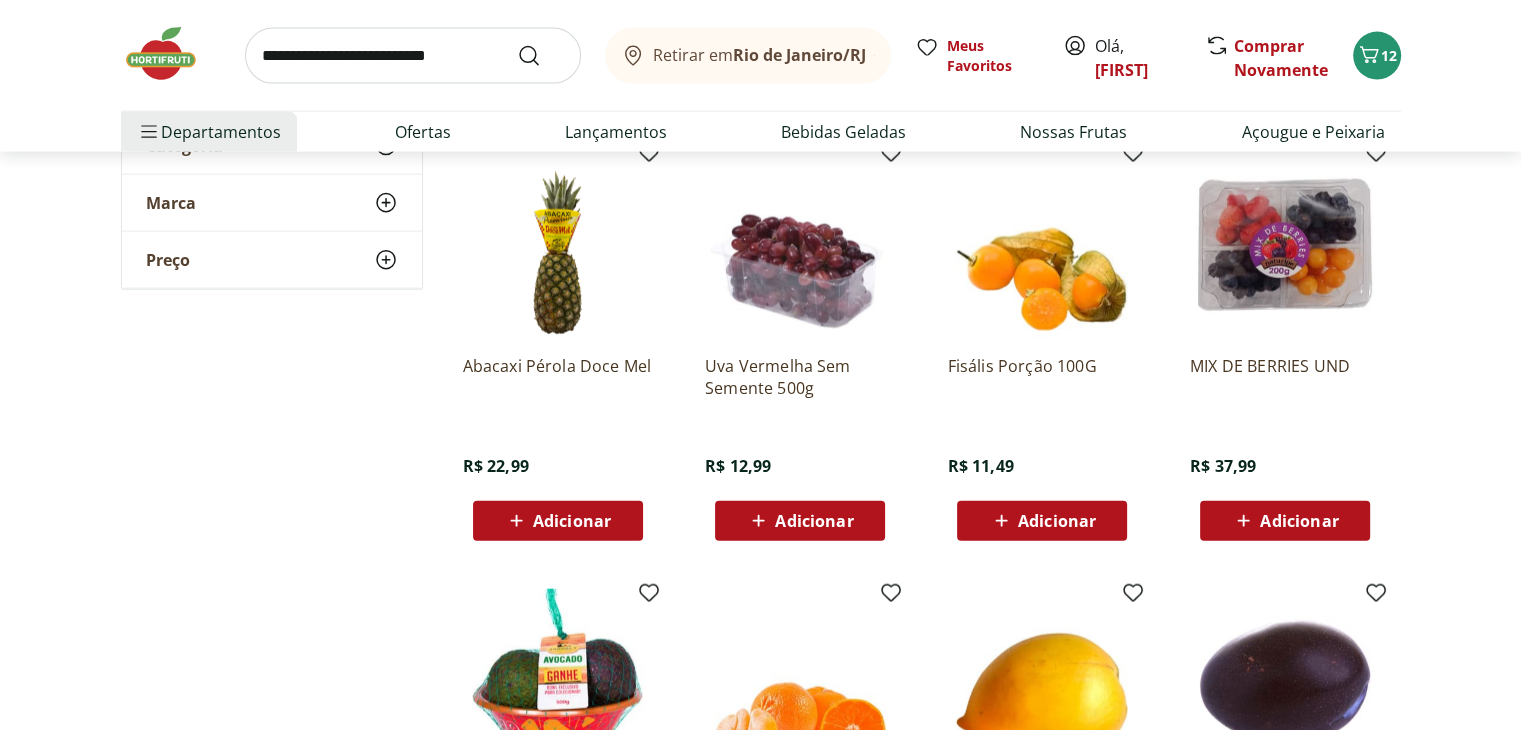 click on "Adicionar" at bounding box center [814, 521] 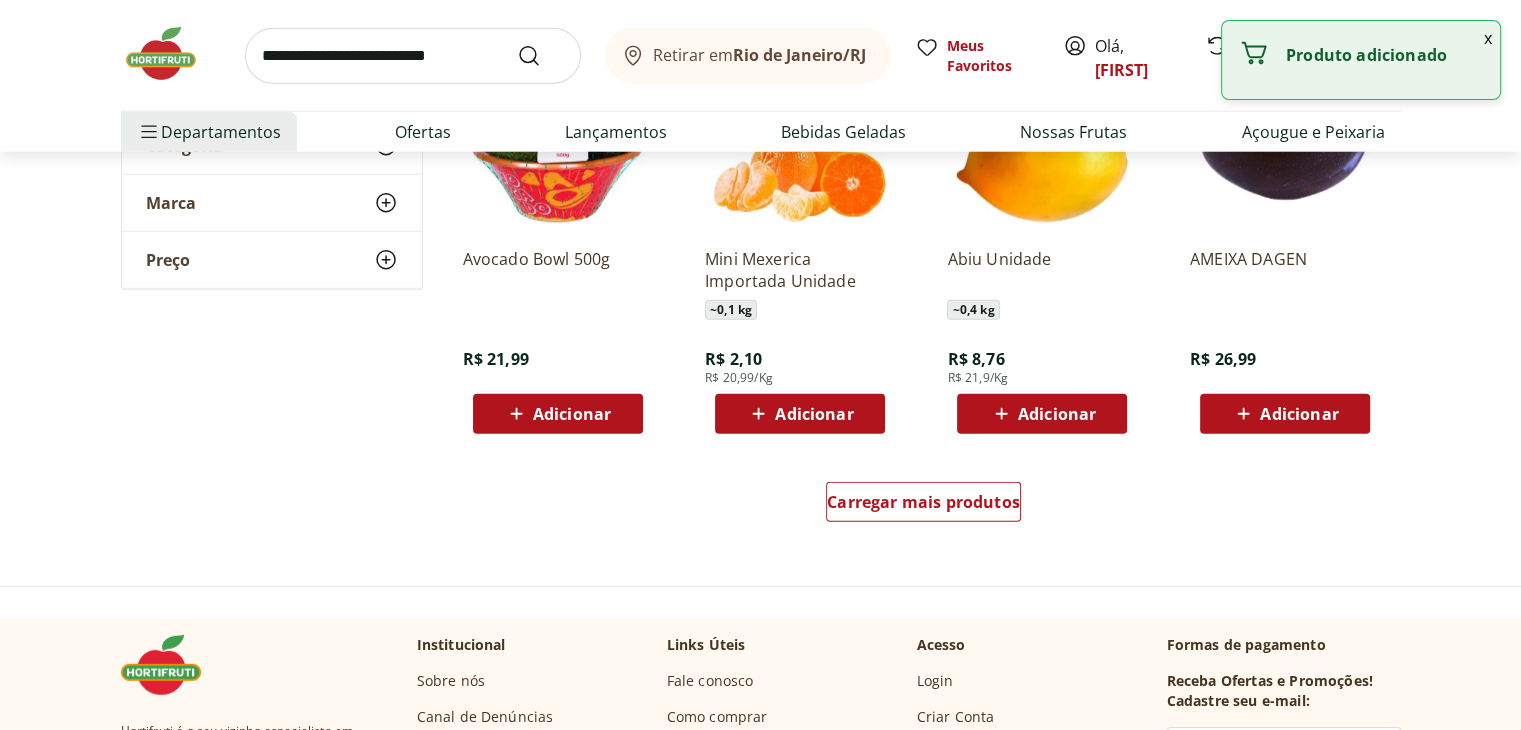 scroll, scrollTop: 5091, scrollLeft: 0, axis: vertical 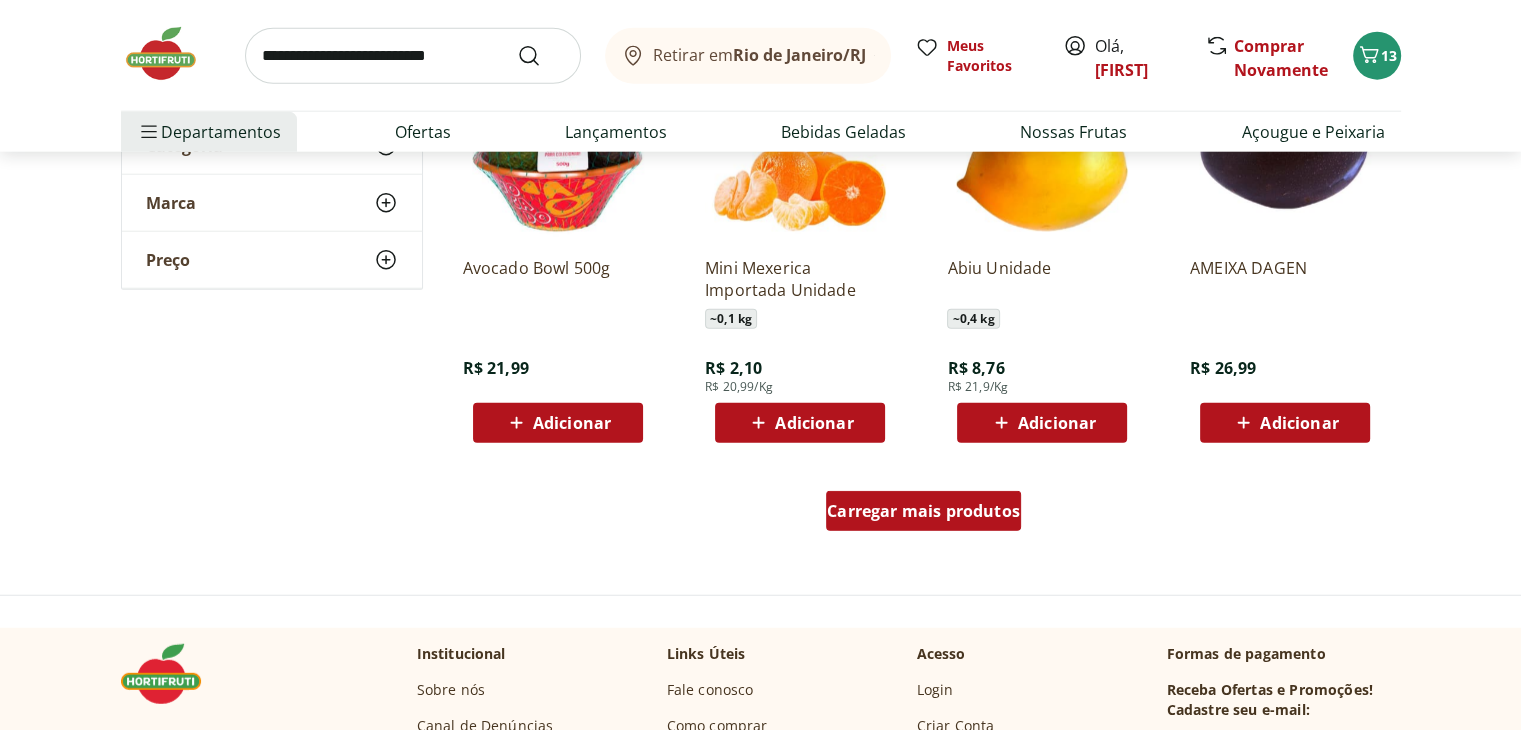 click on "Carregar mais produtos" at bounding box center (923, 511) 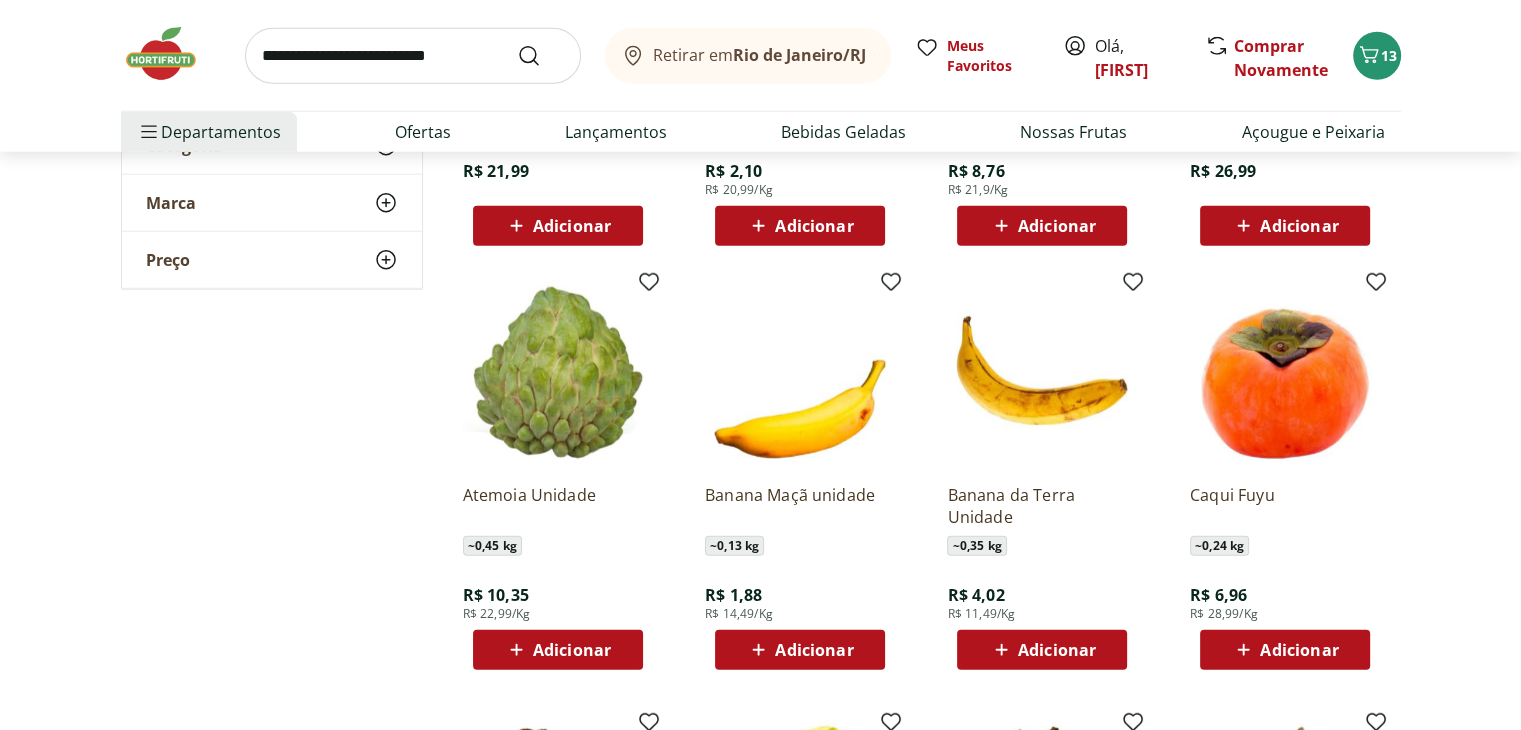 scroll, scrollTop: 5357, scrollLeft: 0, axis: vertical 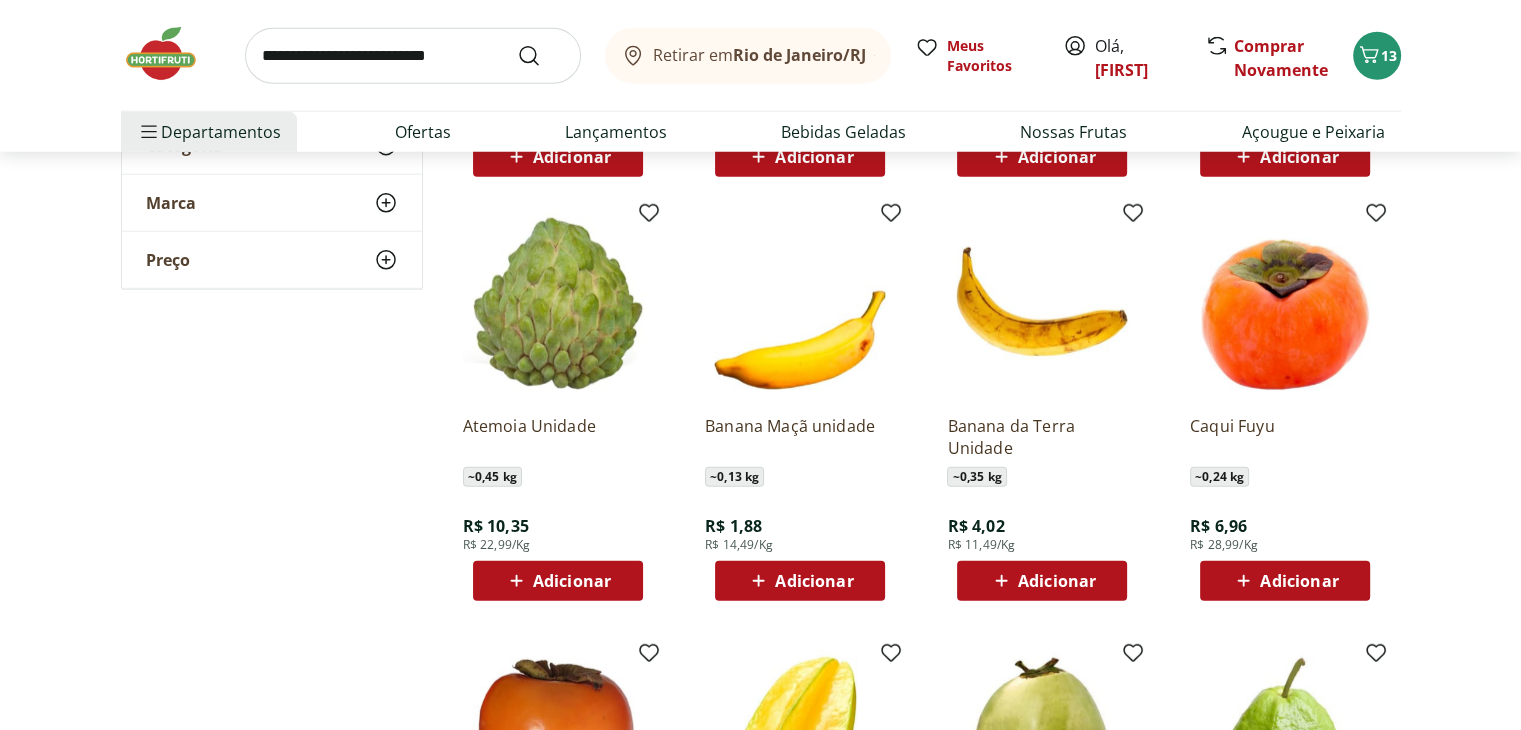 click on "Adicionar" at bounding box center [1042, 581] 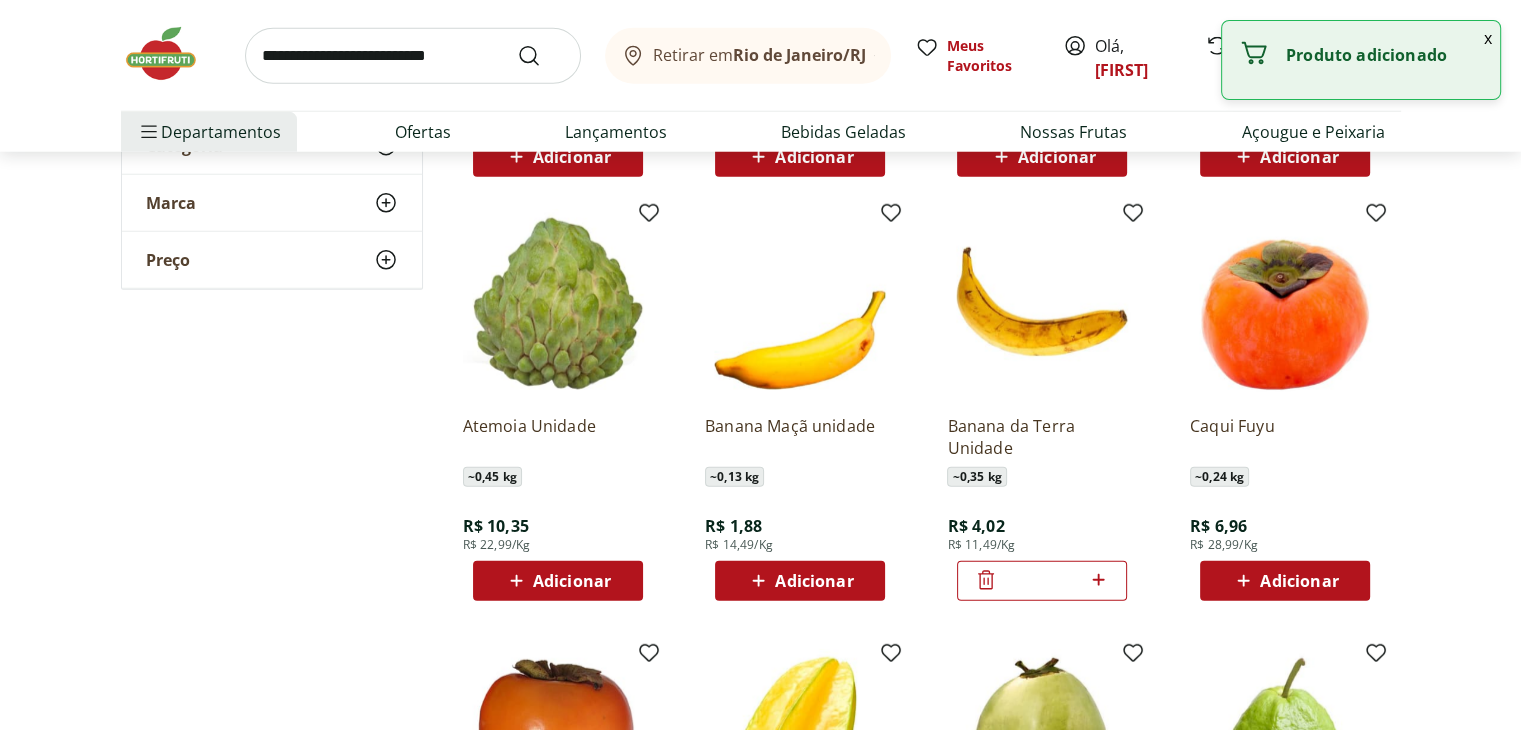 drag, startPoint x: 1112, startPoint y: 572, endPoint x: 1095, endPoint y: 581, distance: 19.235384 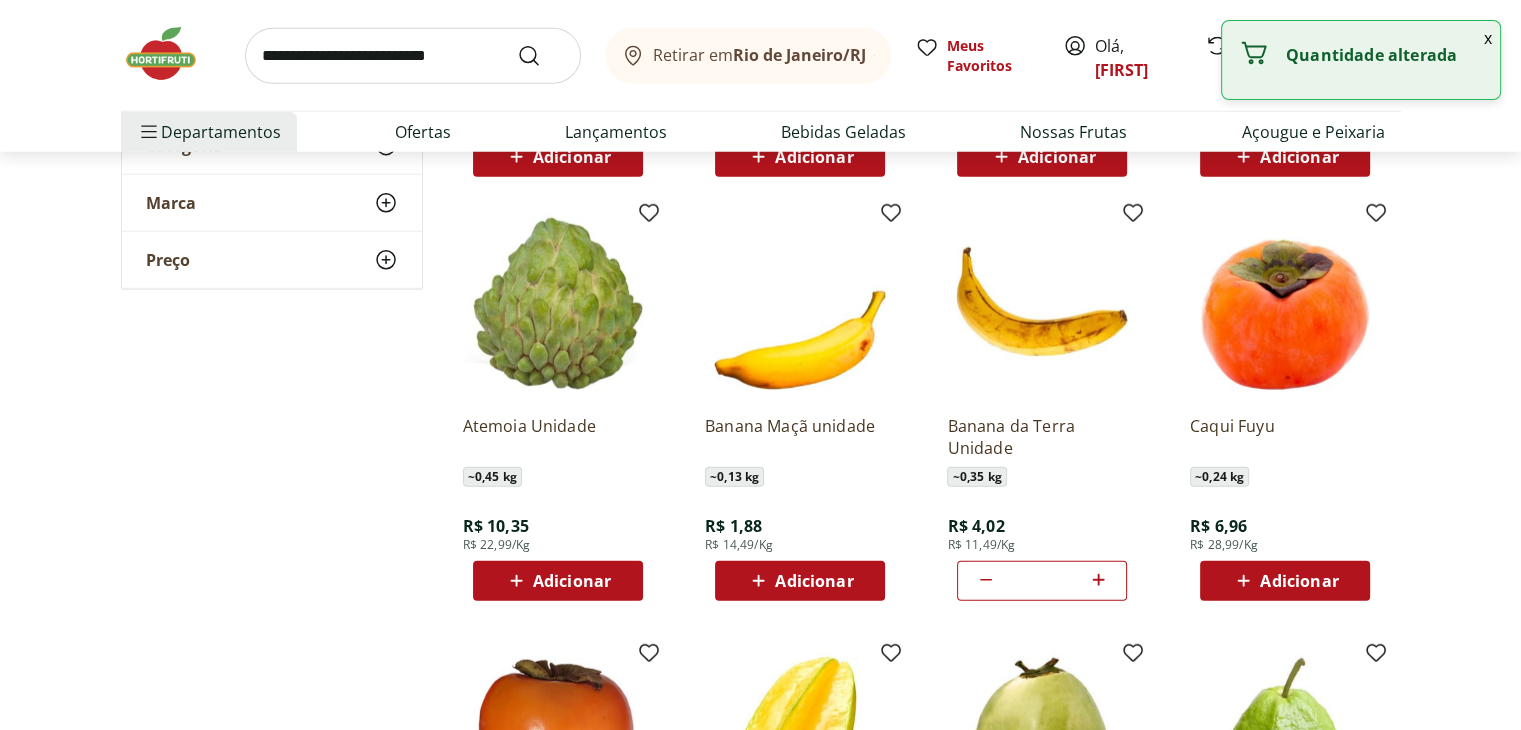 click 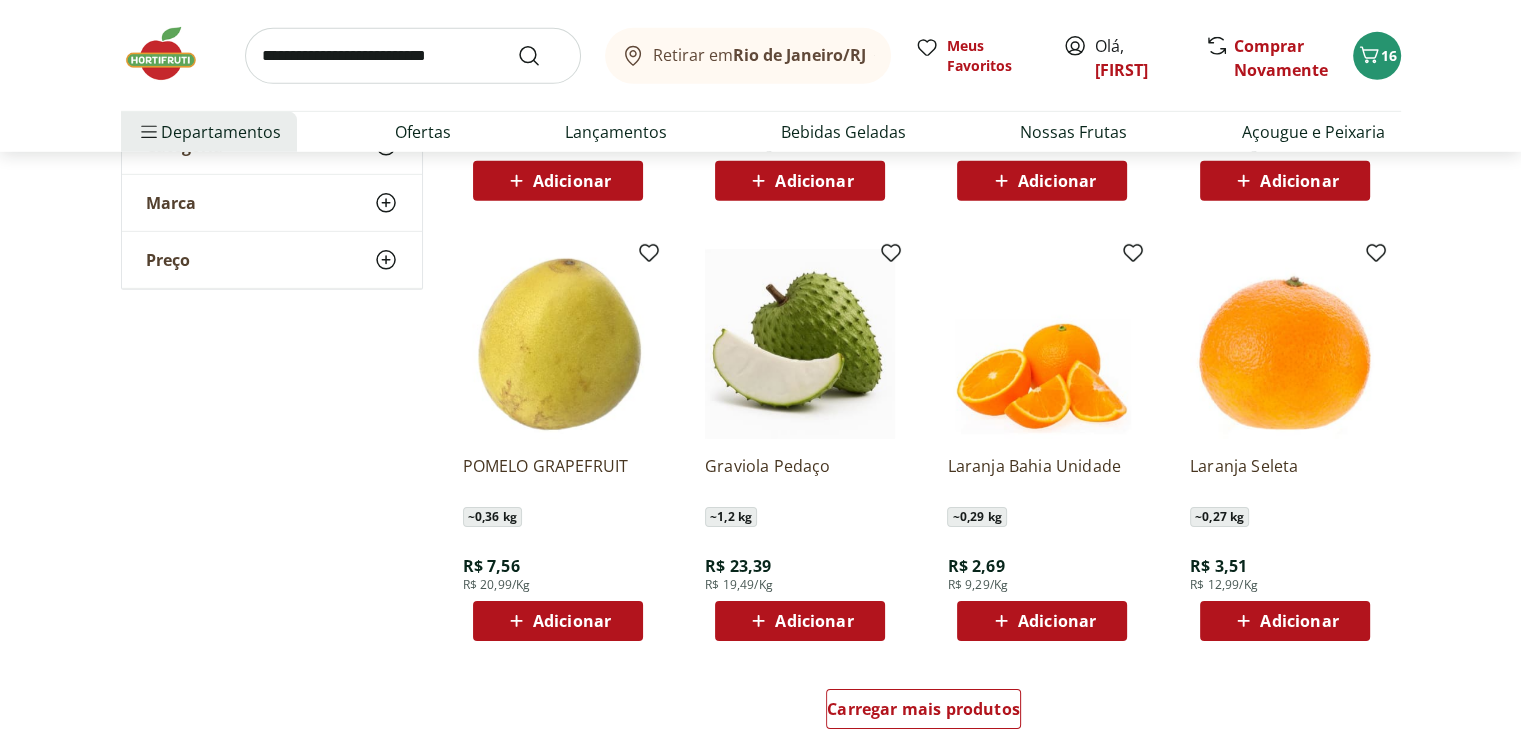 scroll, scrollTop: 6632, scrollLeft: 0, axis: vertical 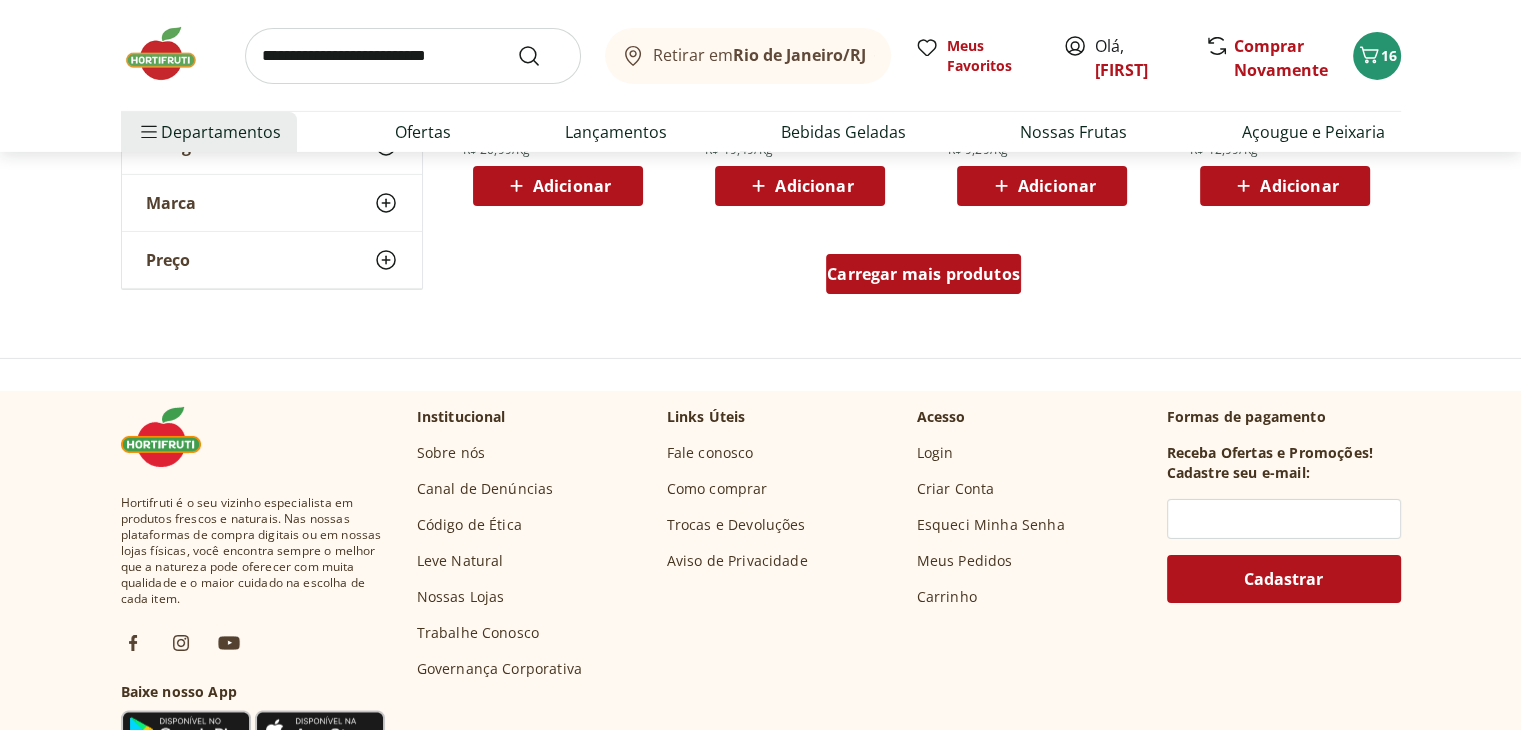 click on "Carregar mais produtos" at bounding box center [923, 278] 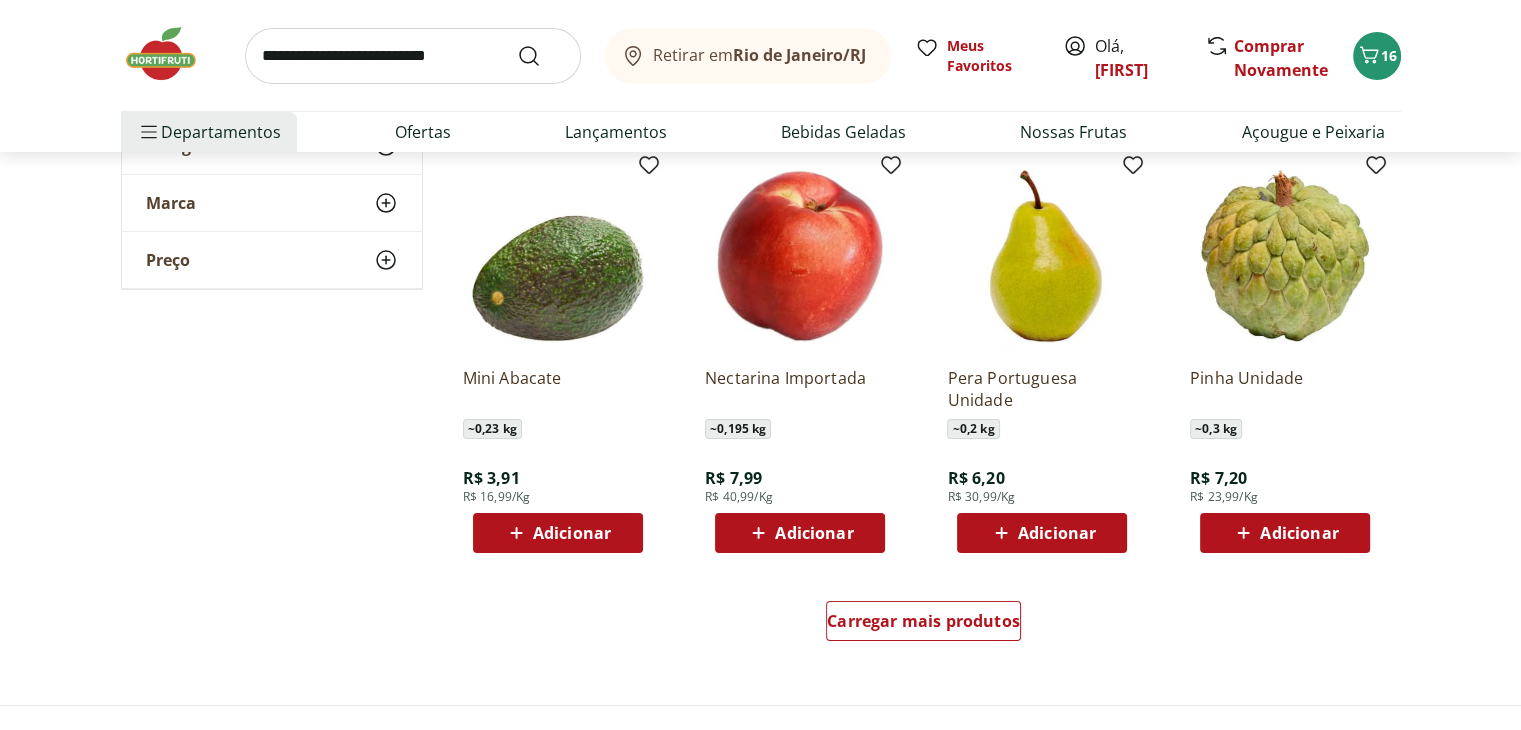 scroll, scrollTop: 7600, scrollLeft: 0, axis: vertical 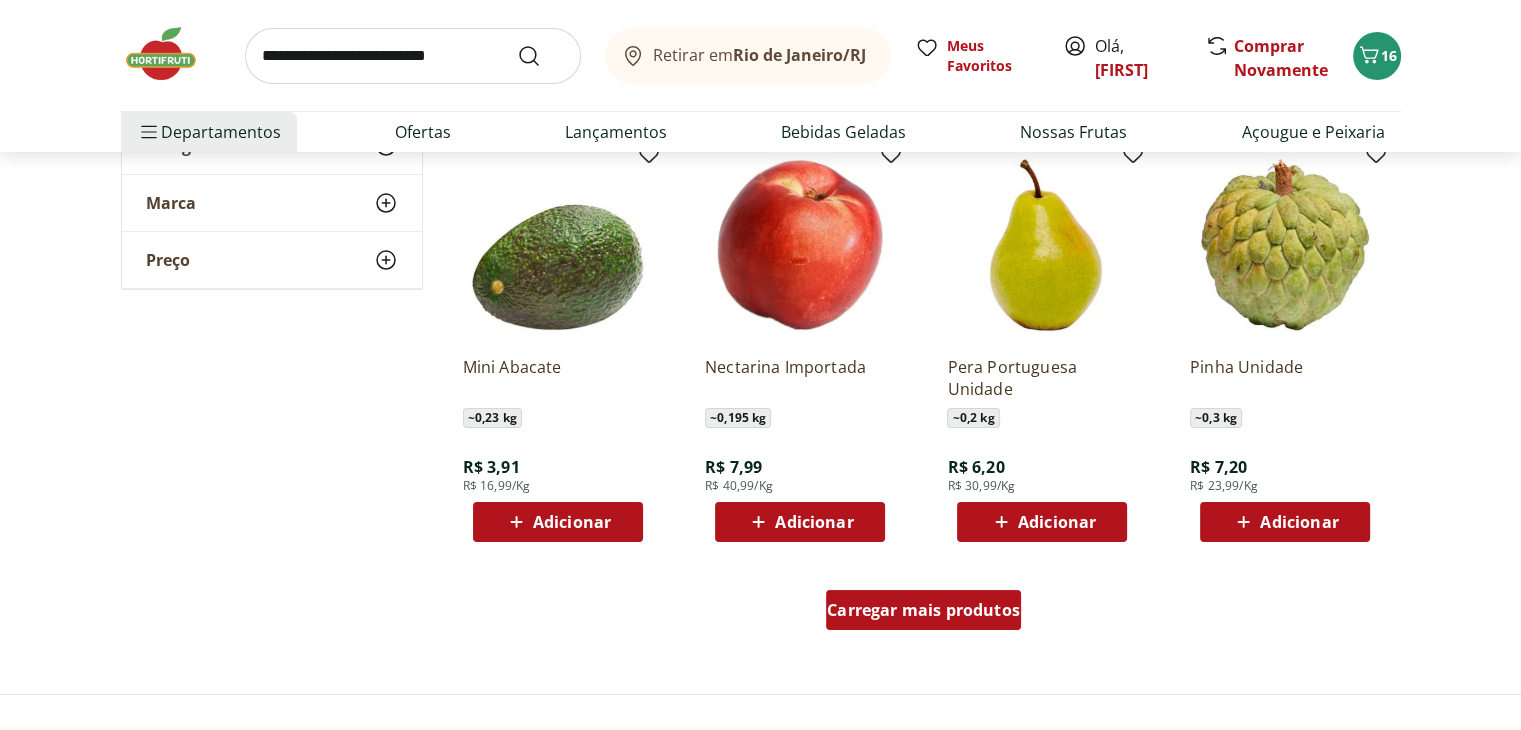 click on "Carregar mais produtos" at bounding box center (923, 610) 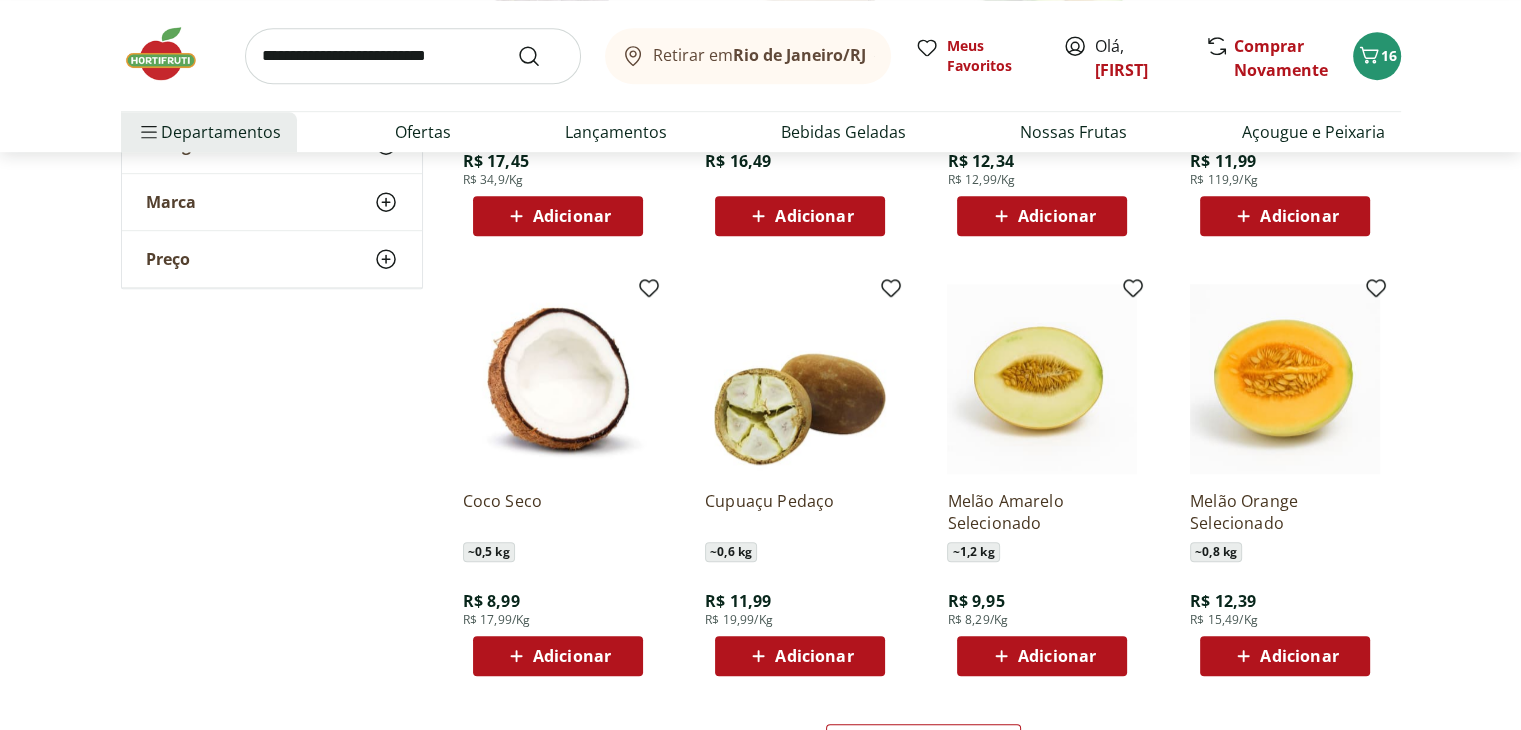 scroll, scrollTop: 8835, scrollLeft: 0, axis: vertical 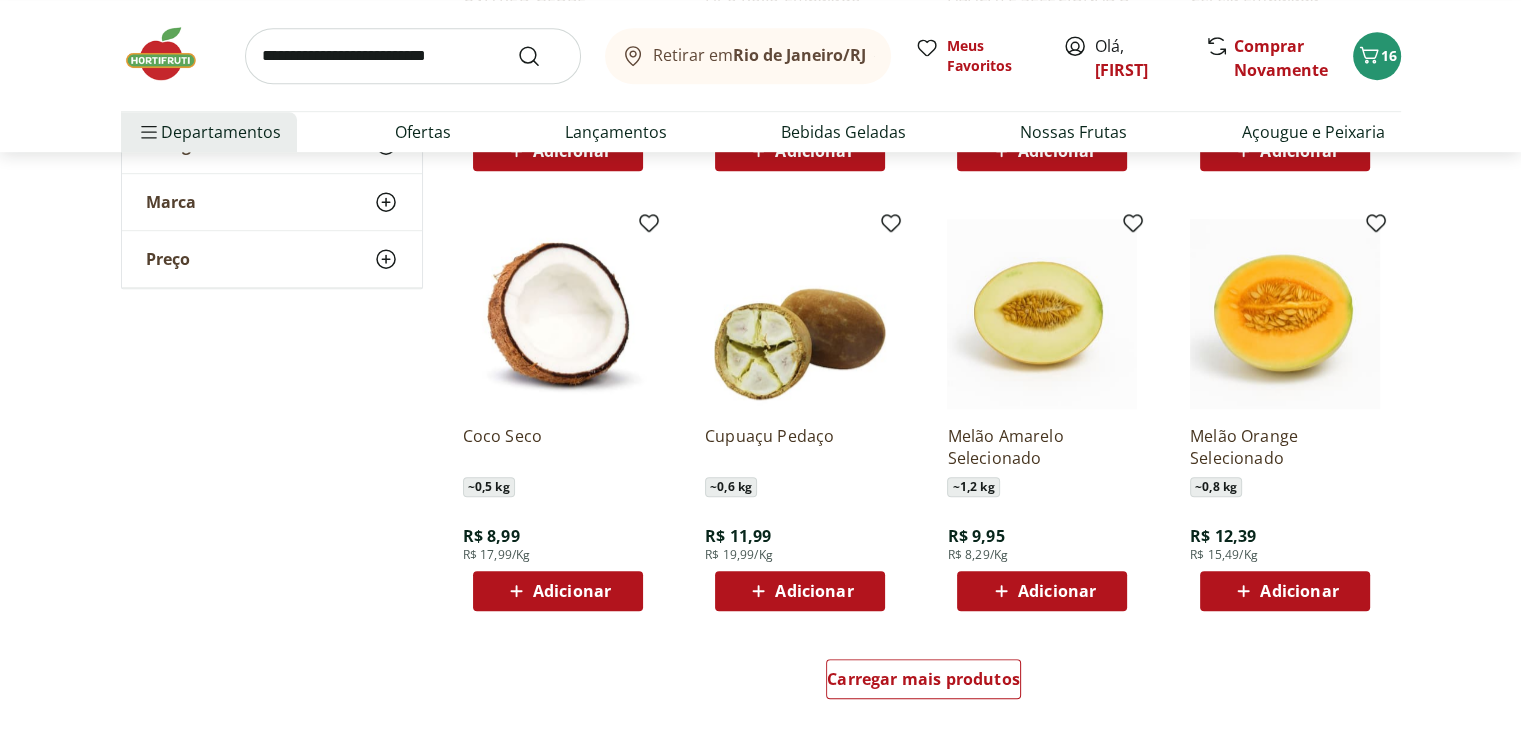 click 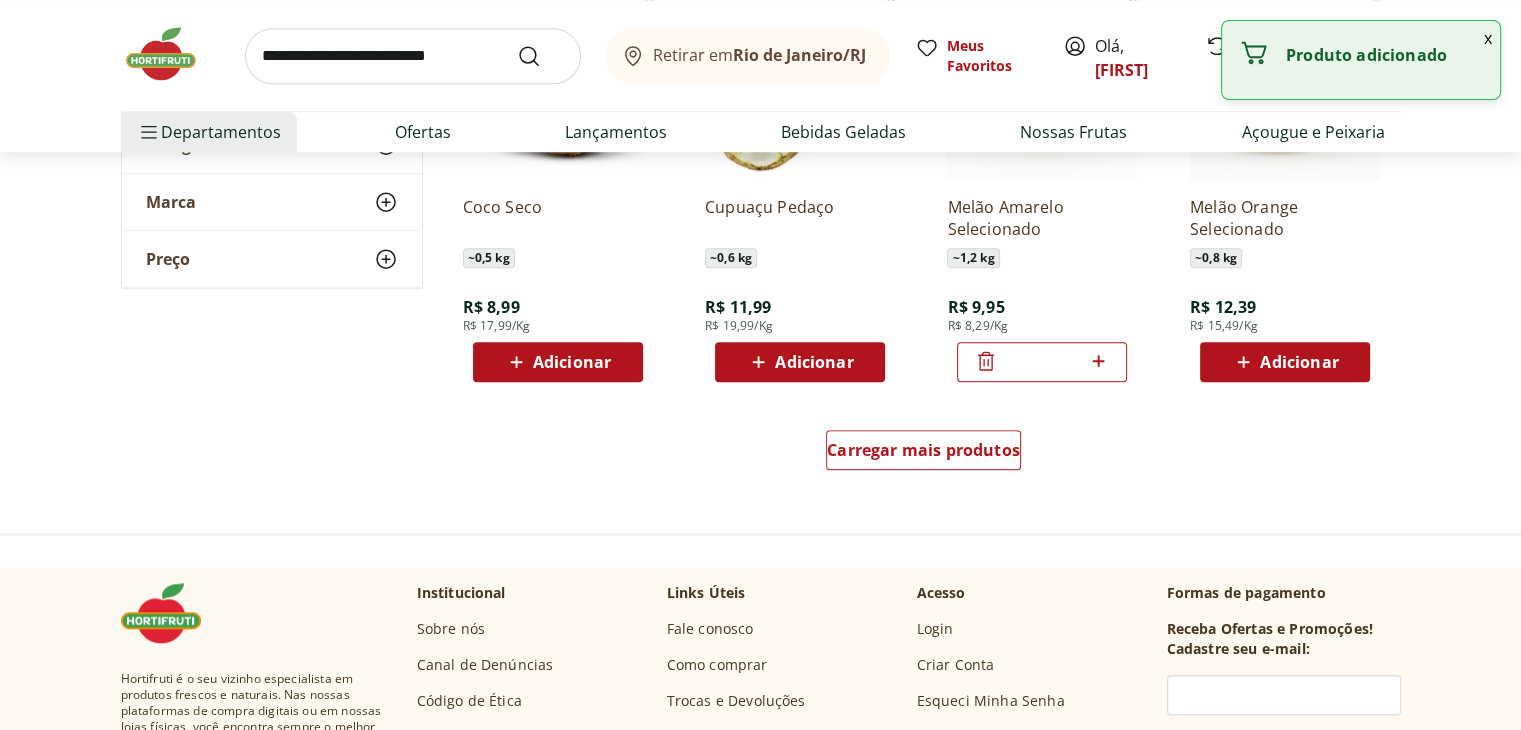 scroll, scrollTop: 9091, scrollLeft: 0, axis: vertical 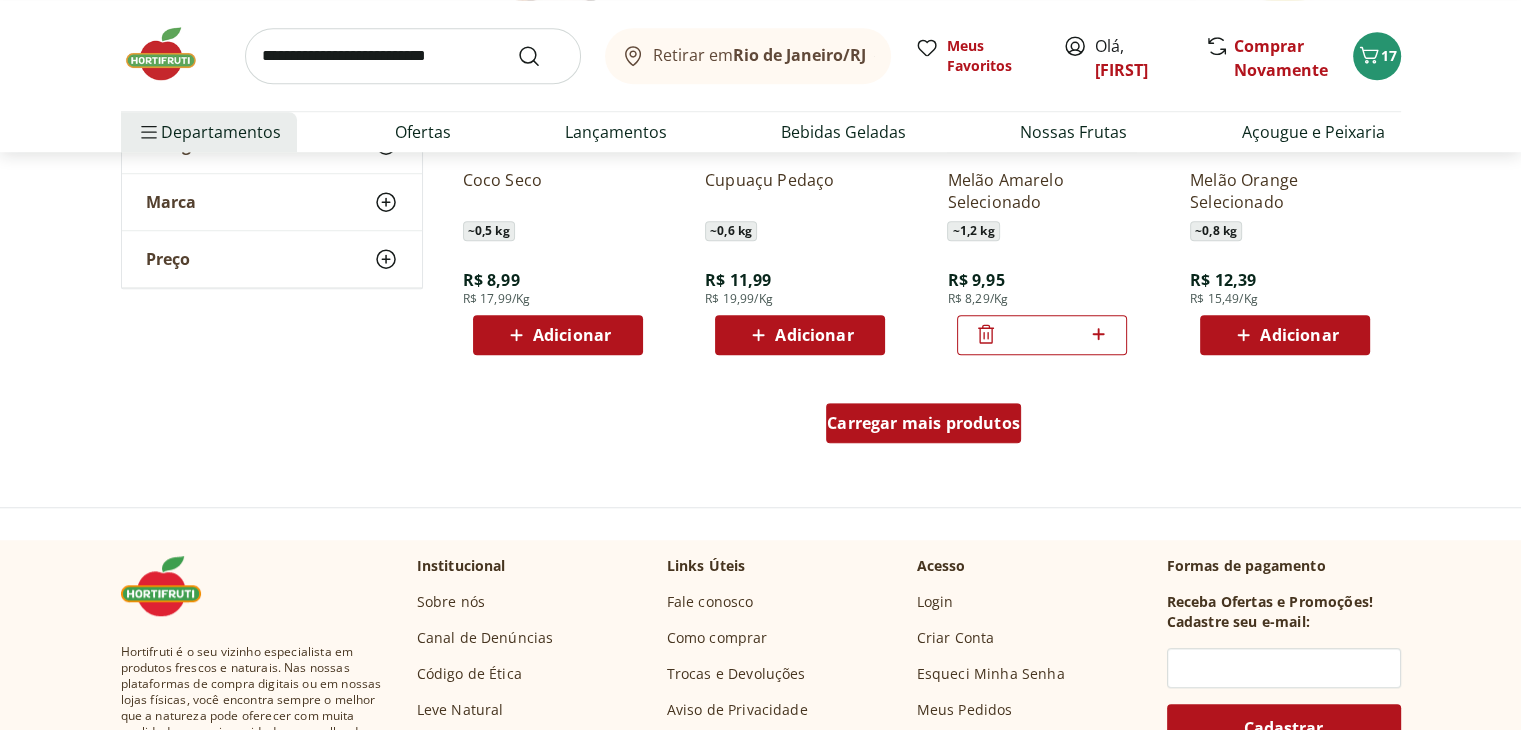 click on "Carregar mais produtos" at bounding box center (923, 423) 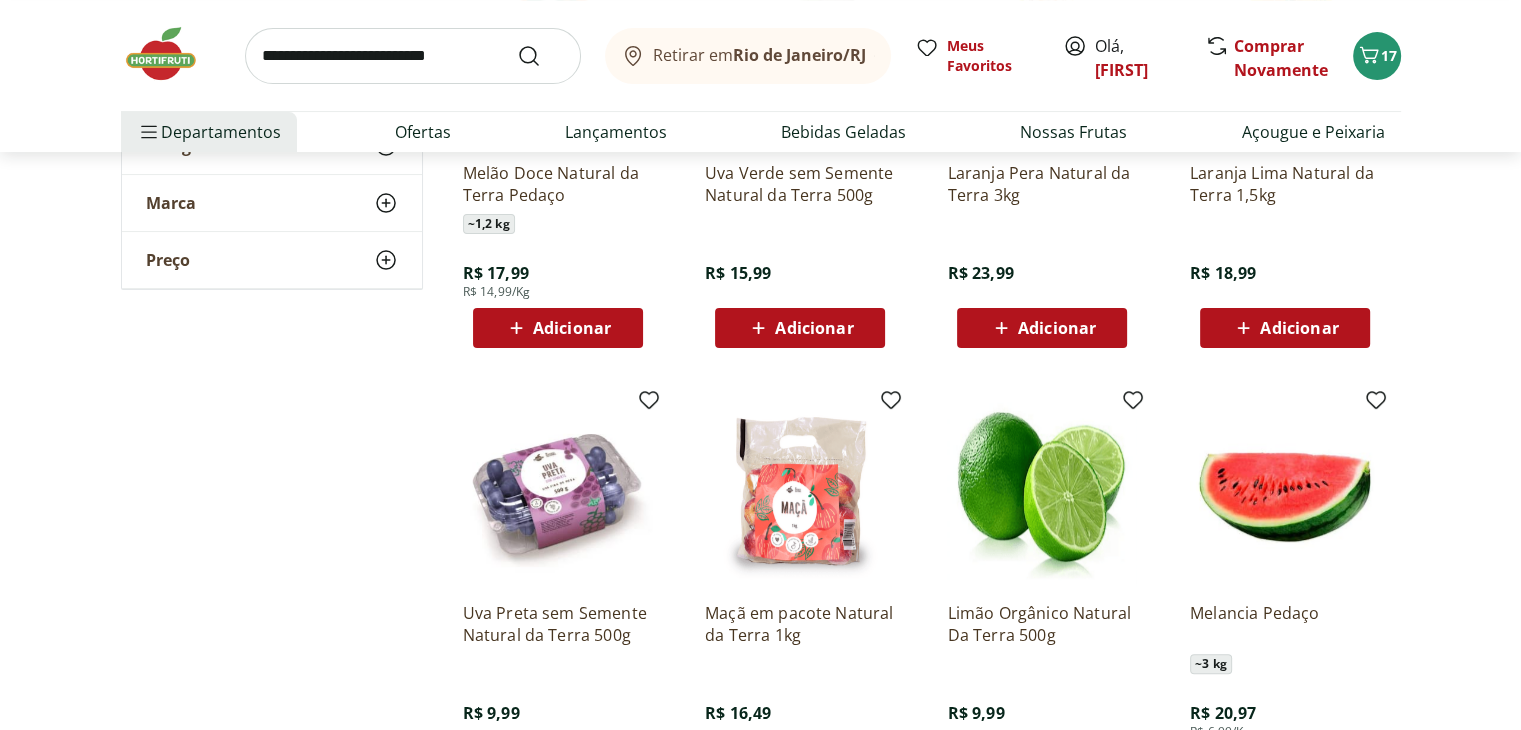 scroll, scrollTop: 0, scrollLeft: 0, axis: both 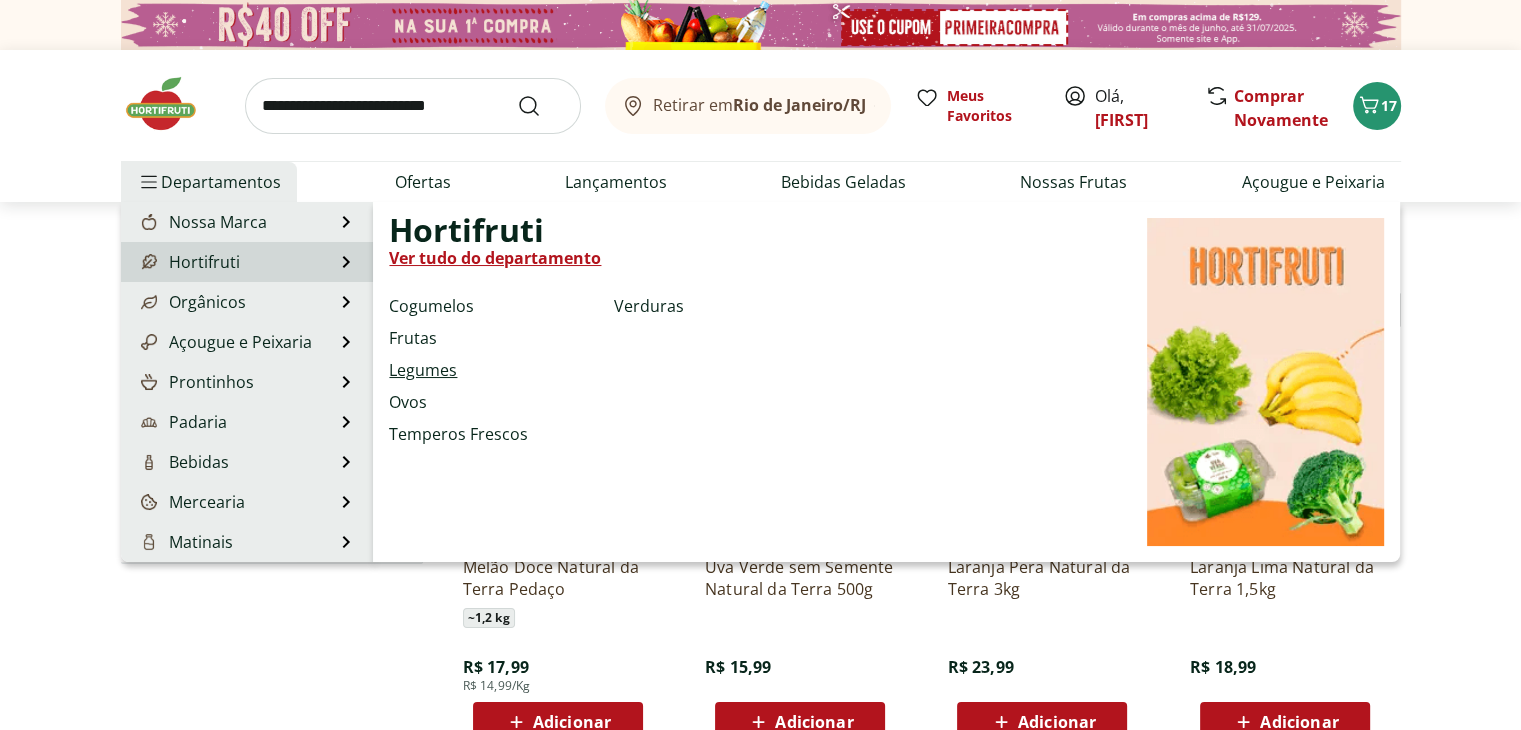 click on "Legumes" at bounding box center (423, 370) 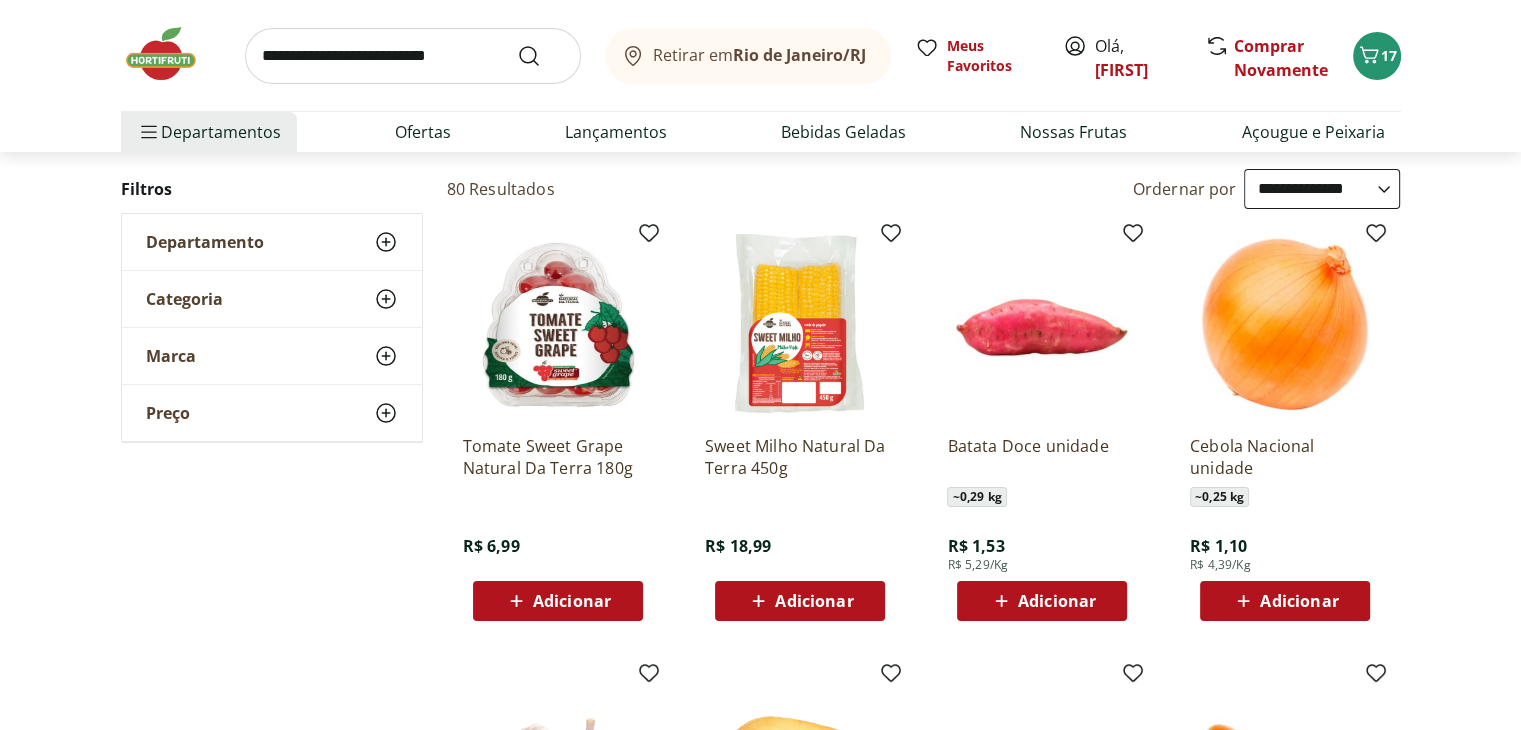 scroll, scrollTop: 220, scrollLeft: 0, axis: vertical 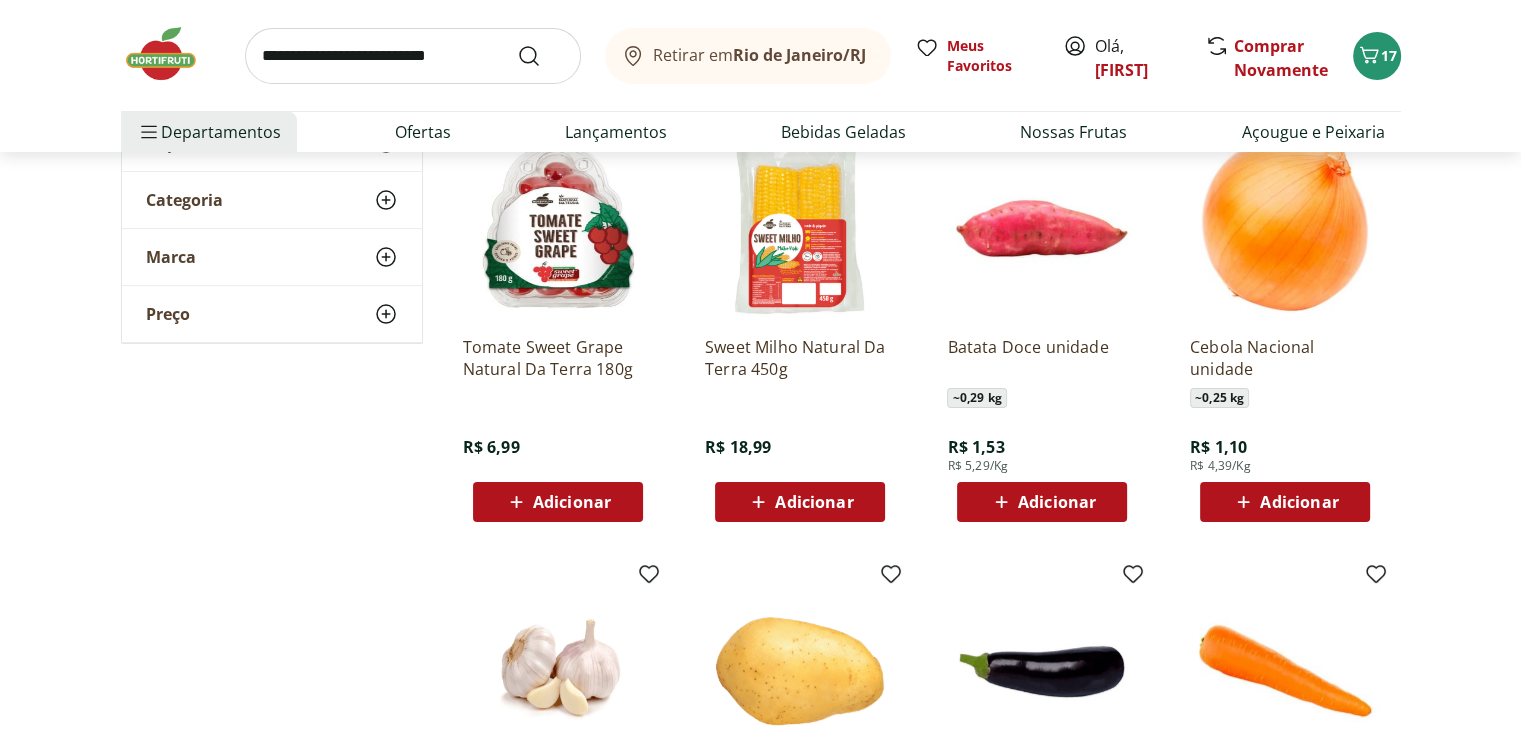 click on "Adicionar" at bounding box center [1299, 502] 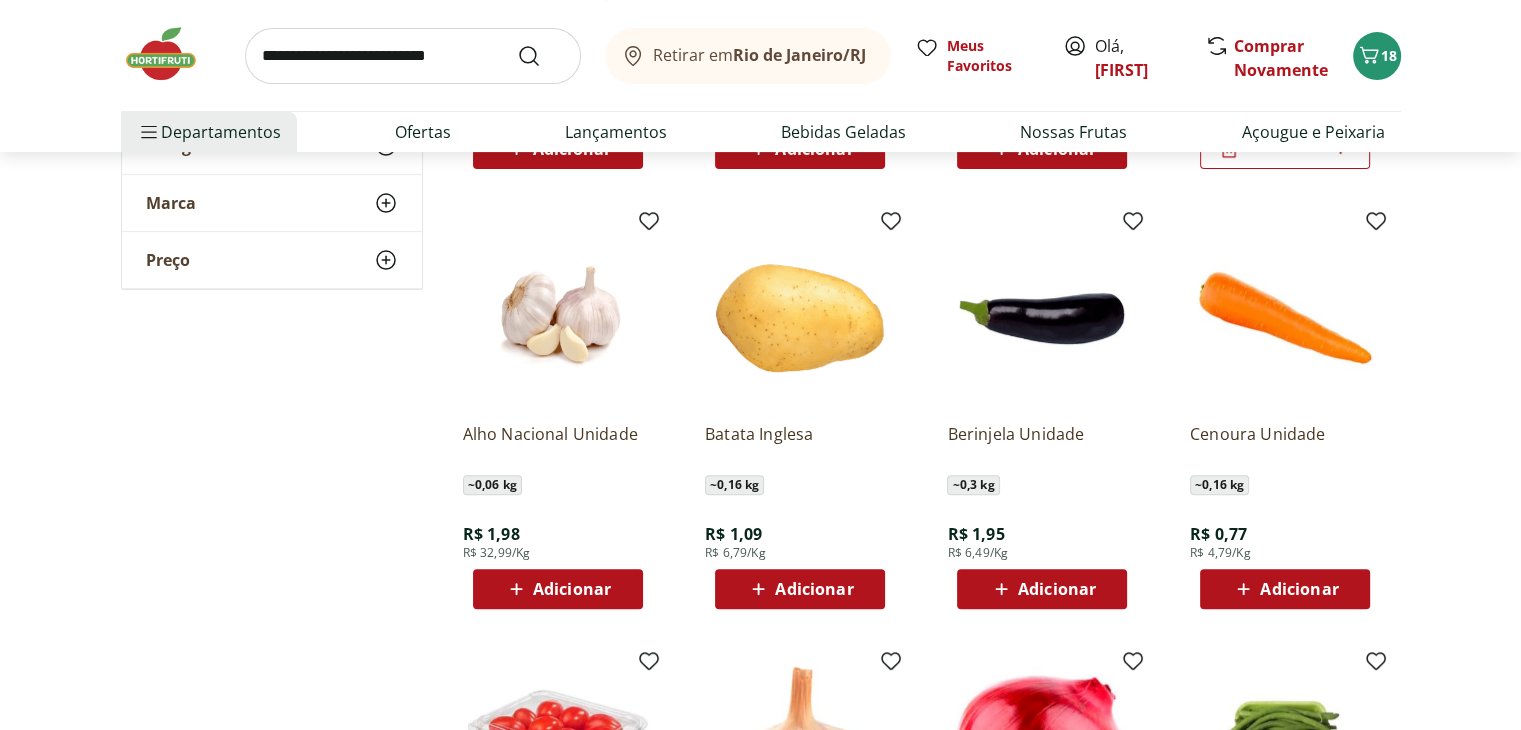 scroll, scrollTop: 580, scrollLeft: 0, axis: vertical 